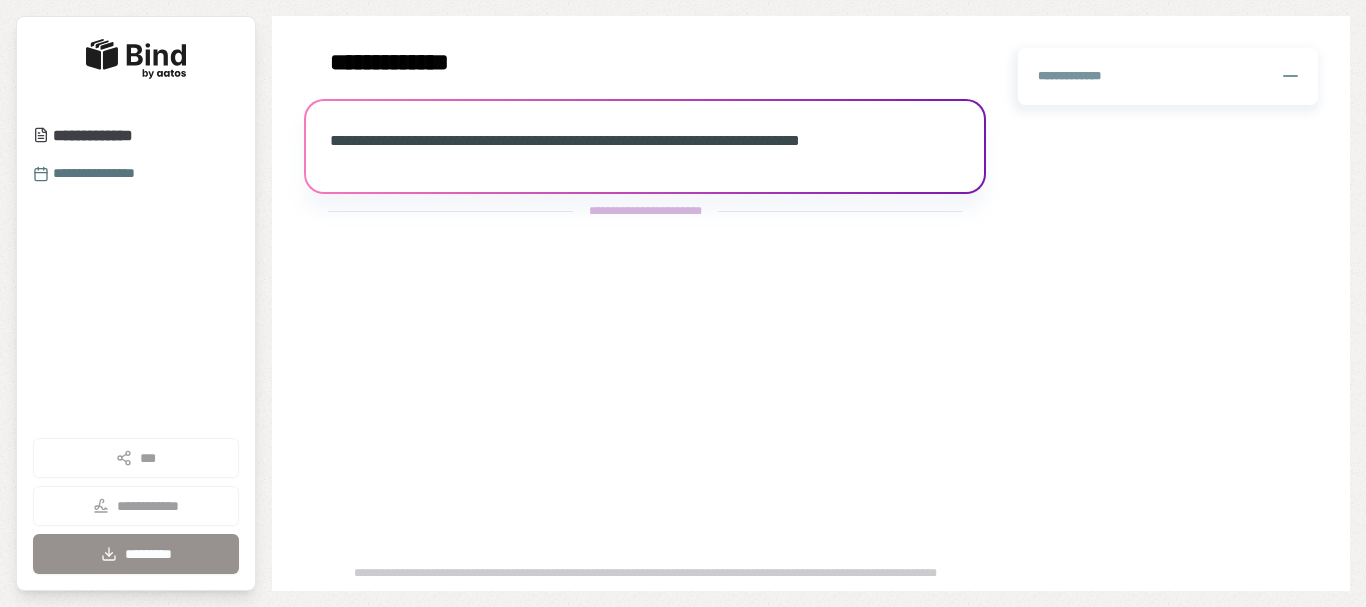 scroll, scrollTop: 0, scrollLeft: 0, axis: both 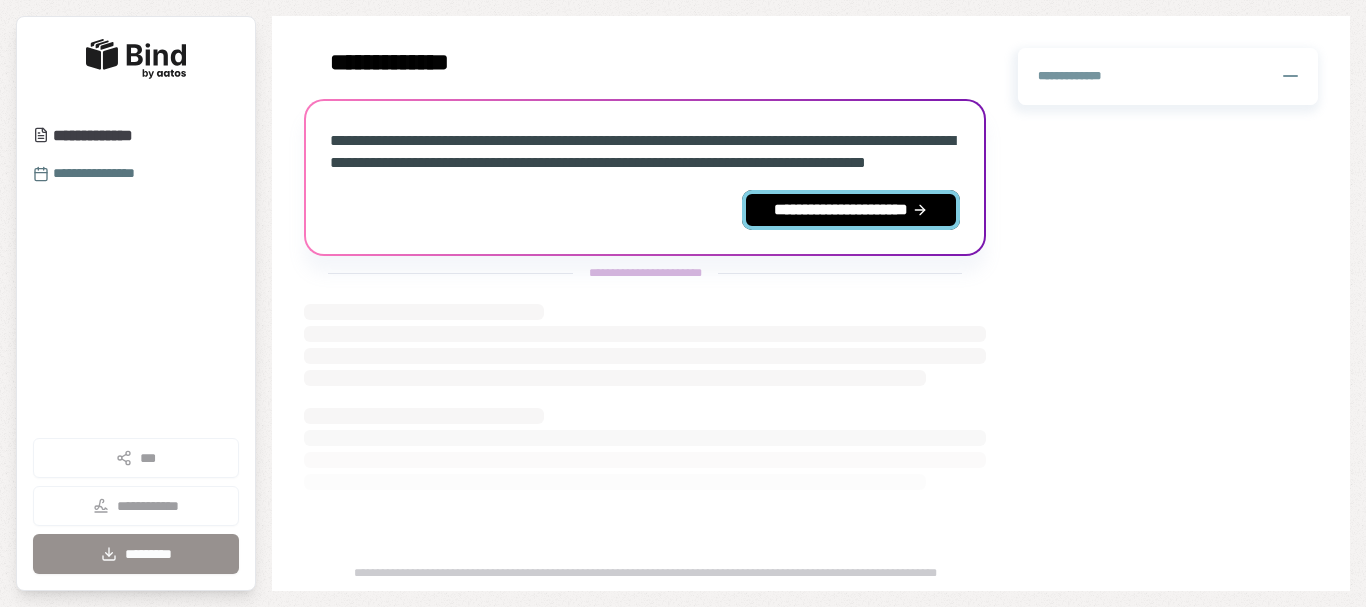 click on "**********" at bounding box center [851, 210] 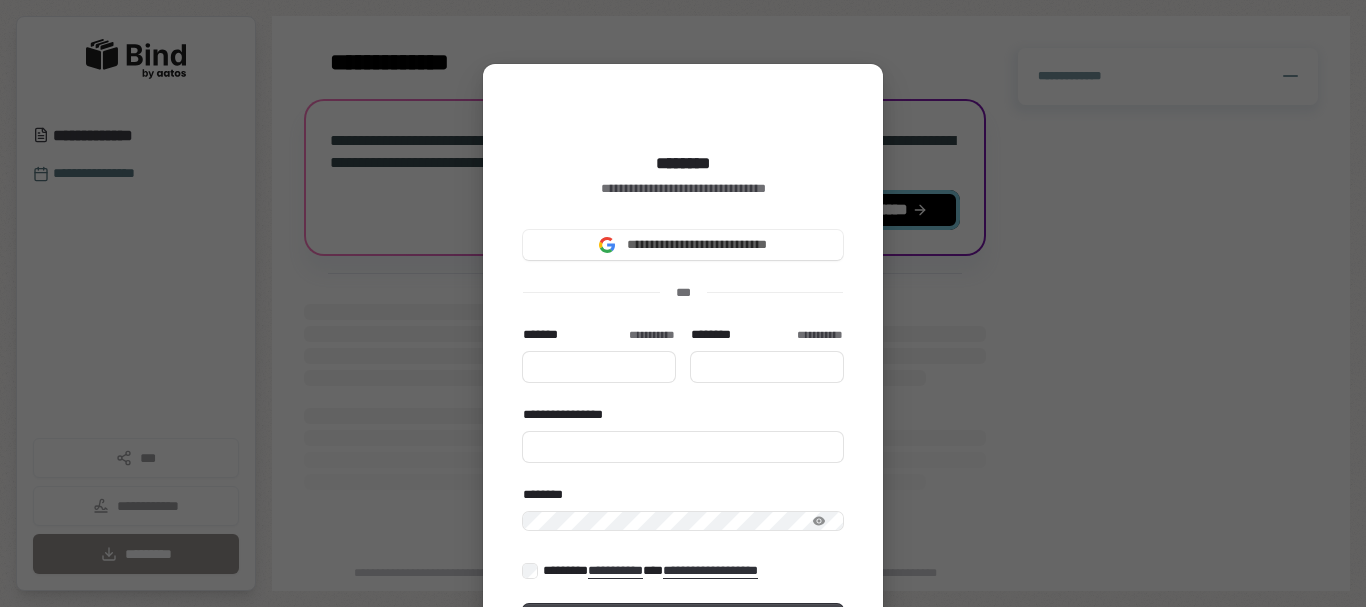 type 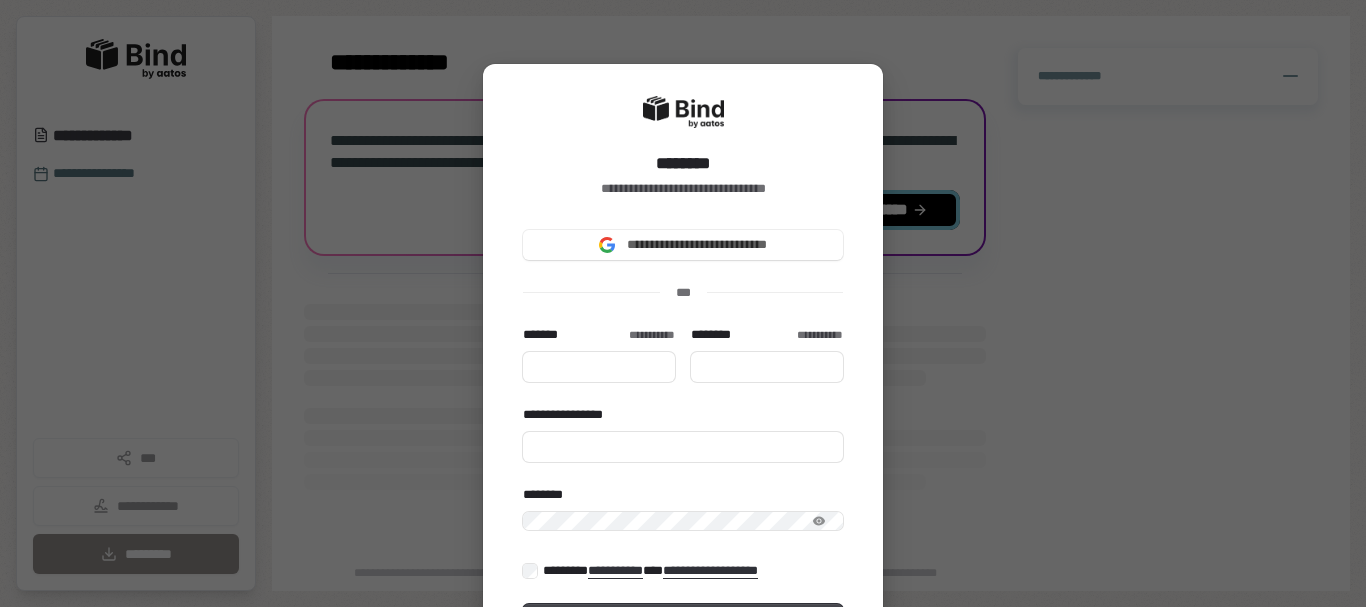 type 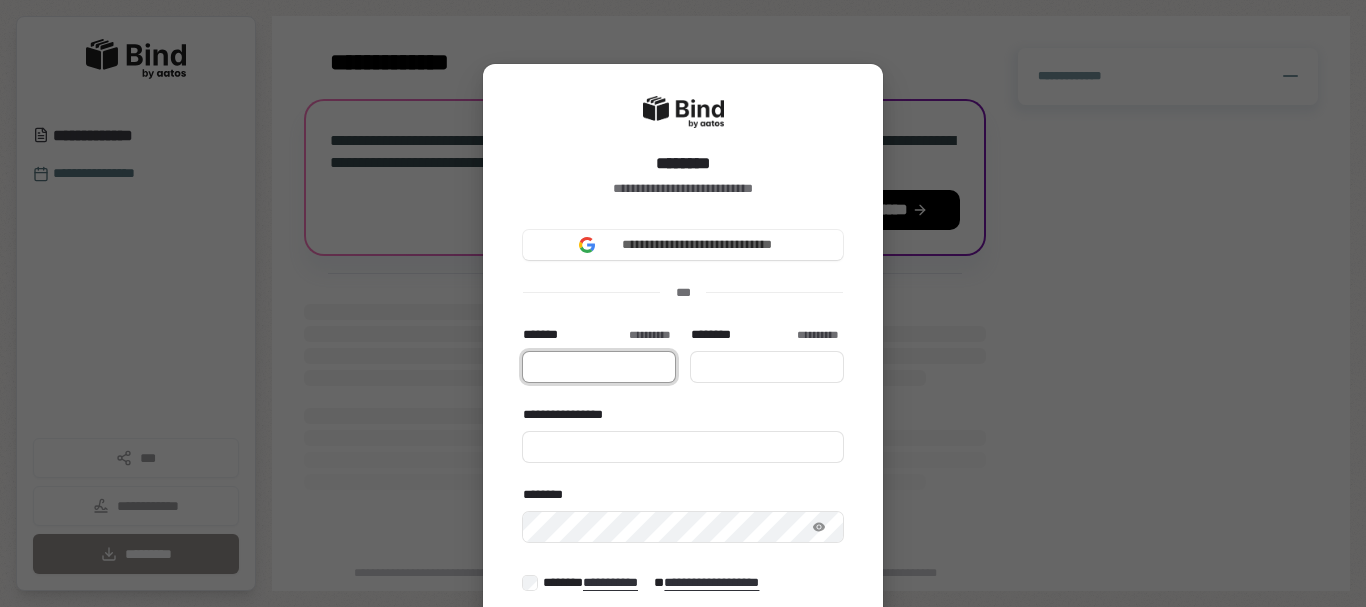click on "*******" at bounding box center (599, 367) 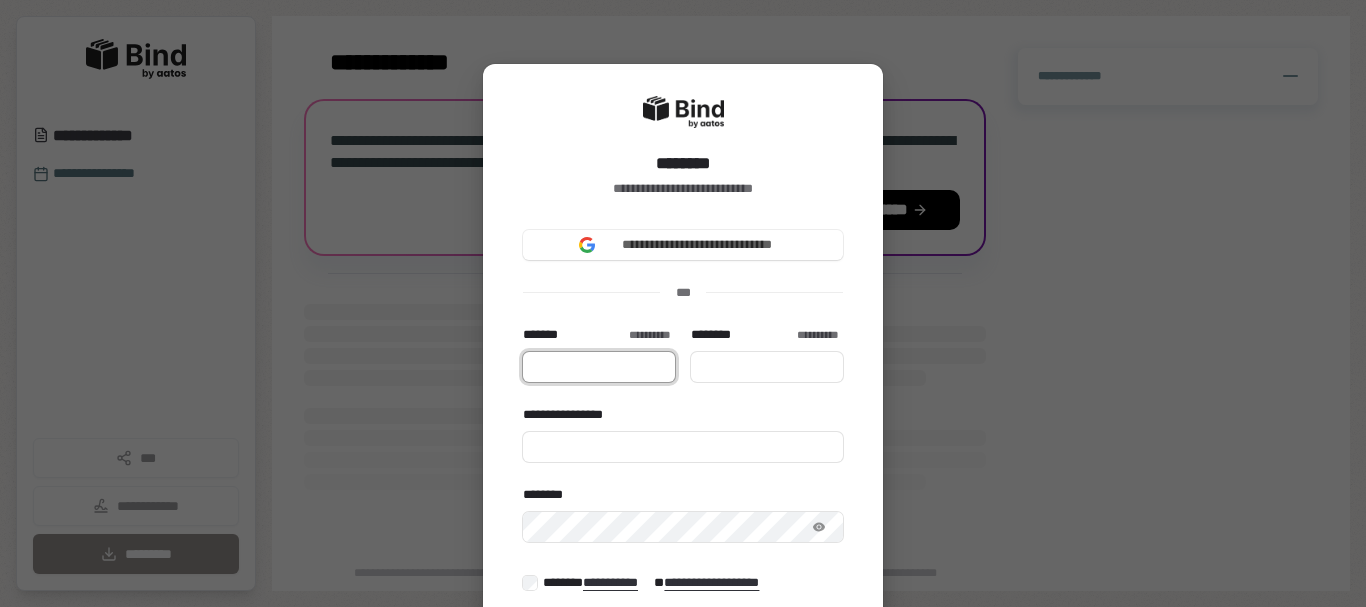 type on "****" 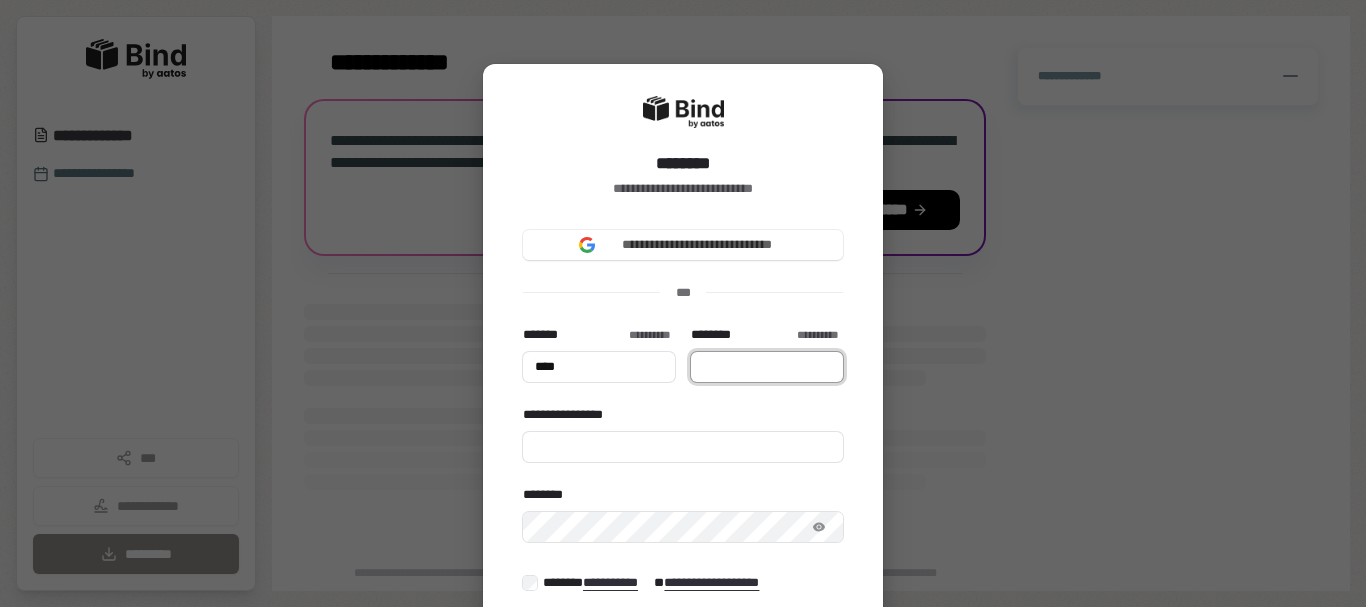 type on "*********" 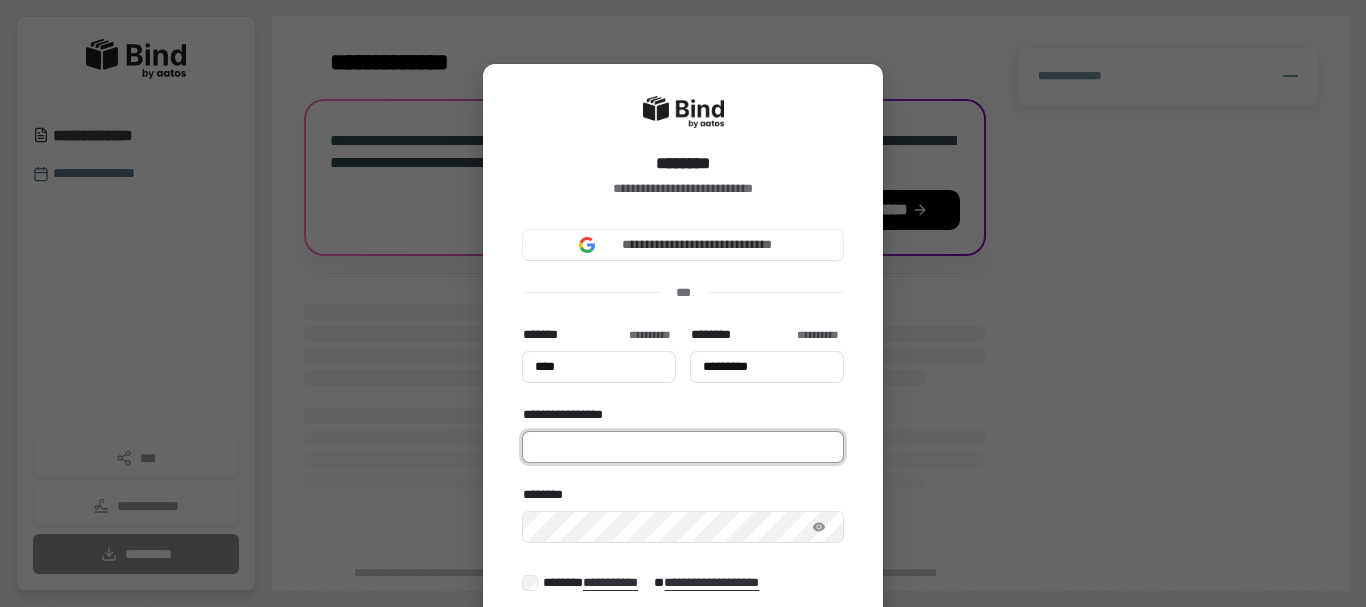 type on "**********" 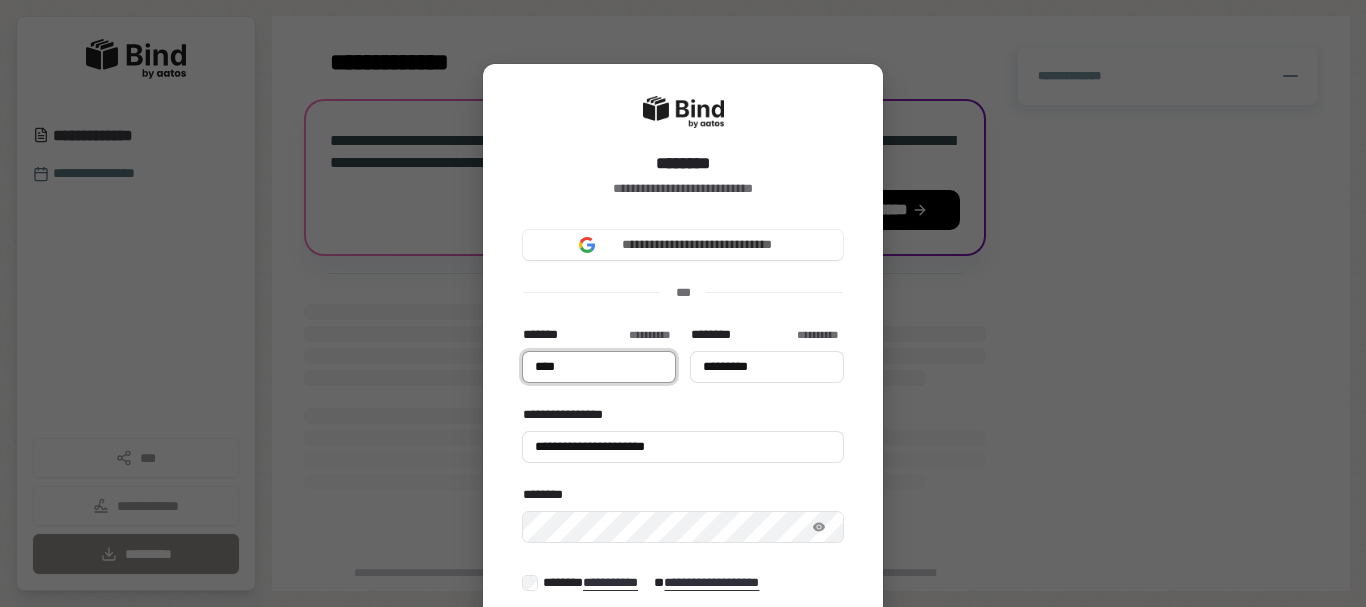 type on "****" 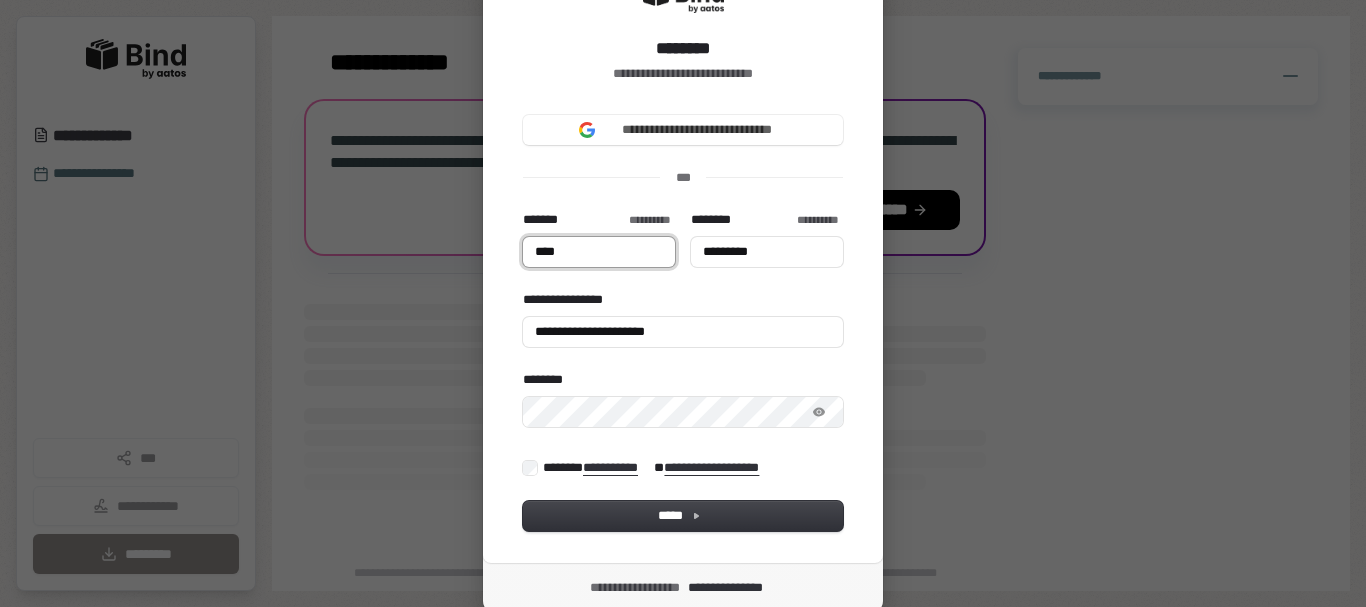 scroll, scrollTop: 185, scrollLeft: 0, axis: vertical 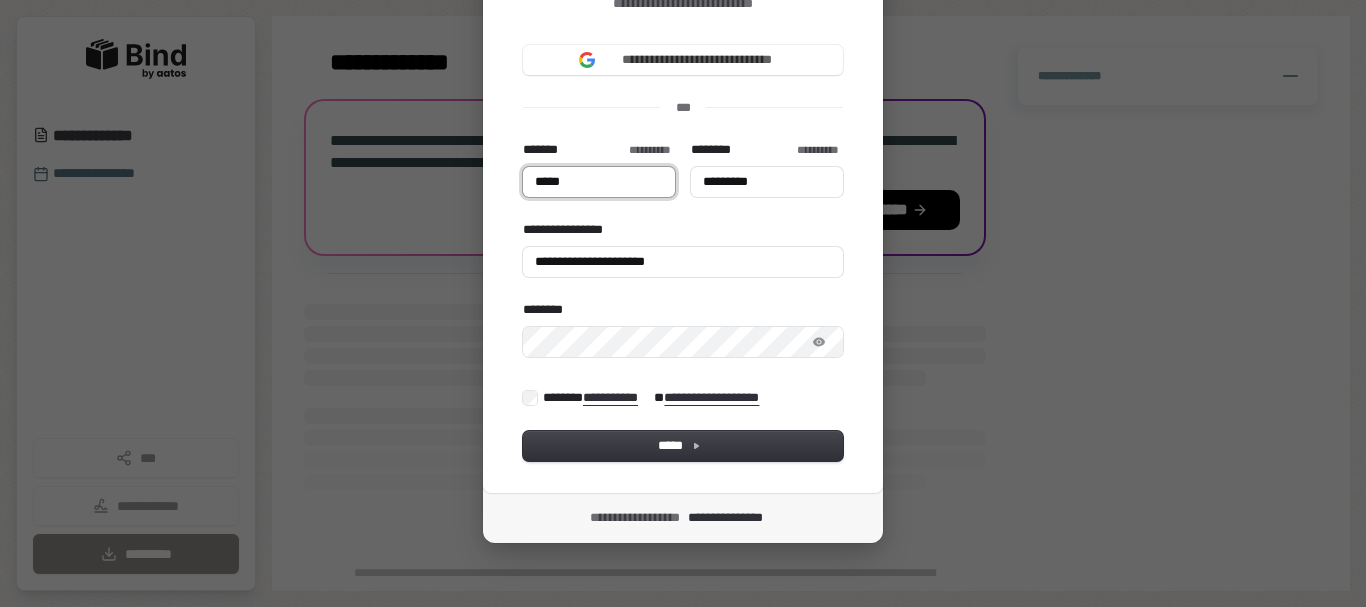 type on "*****" 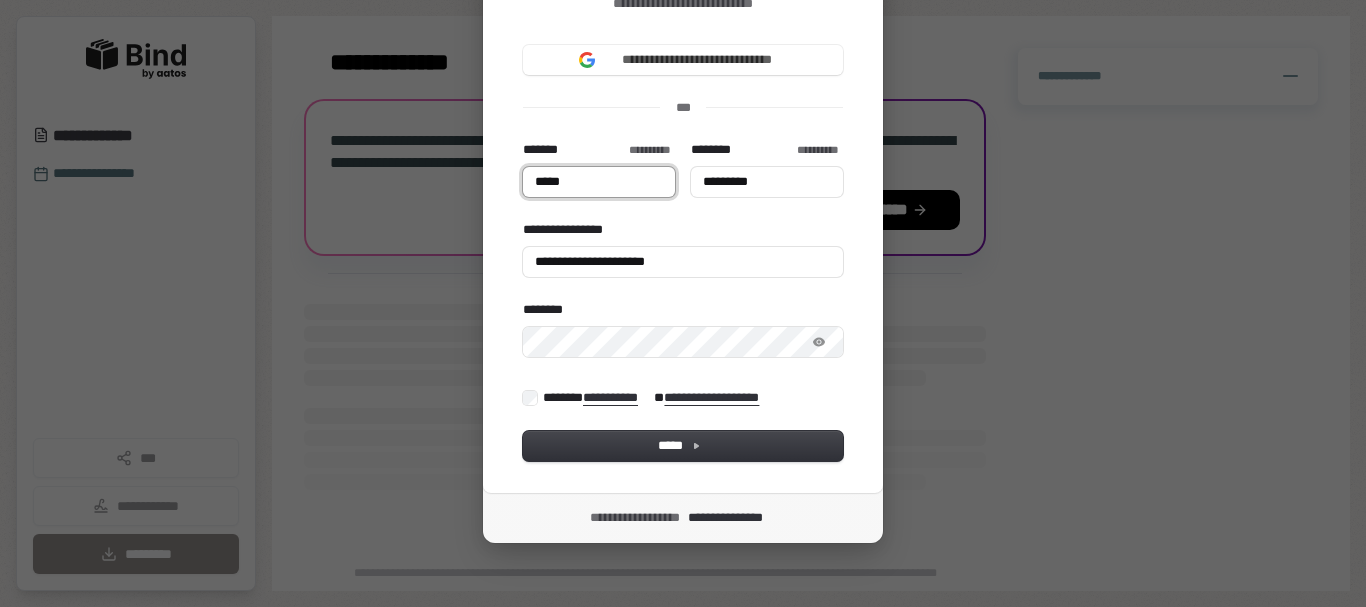 type on "*********" 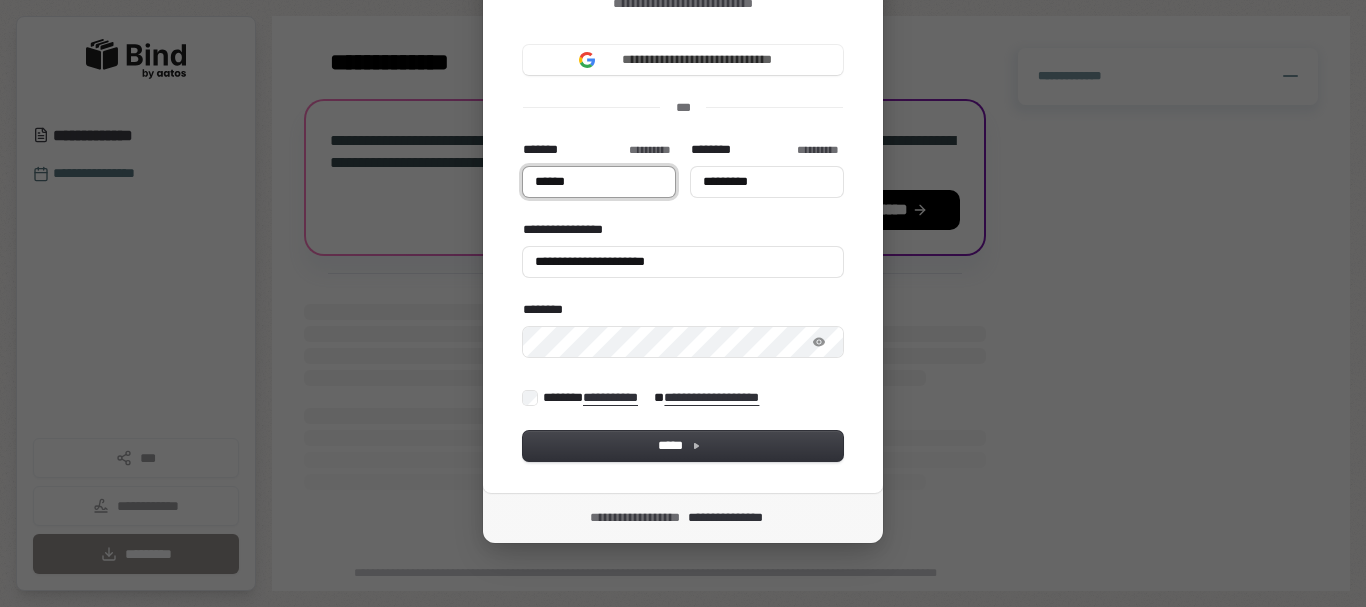 type on "*********" 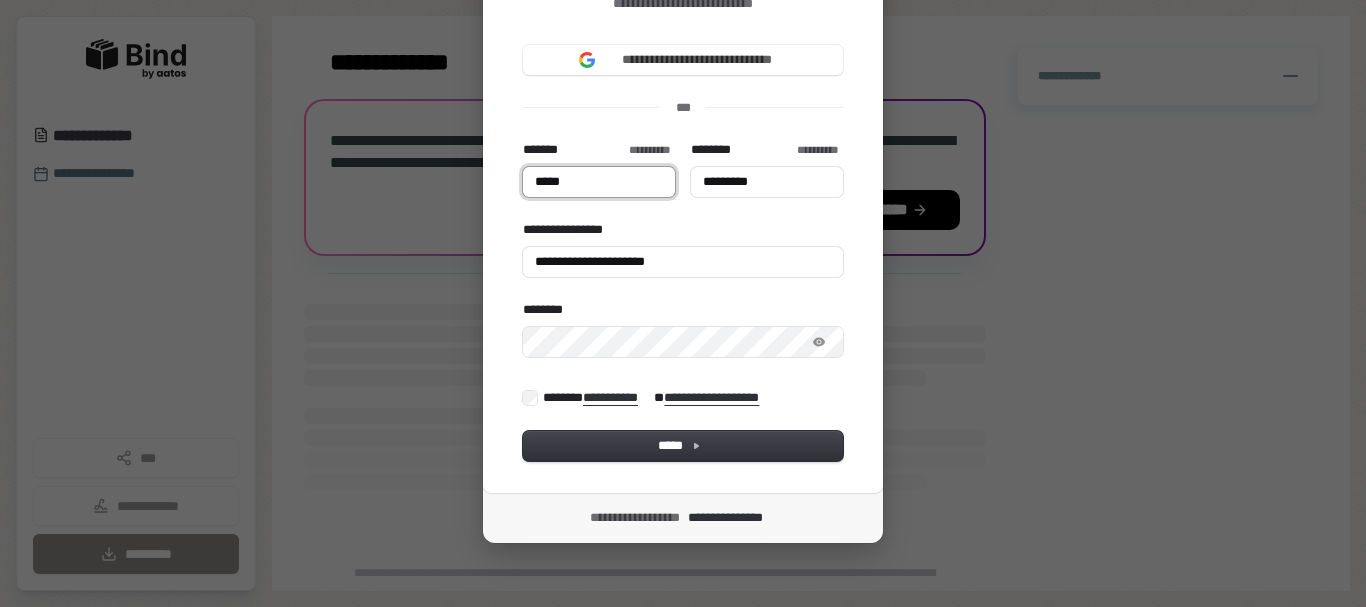 type on "*****" 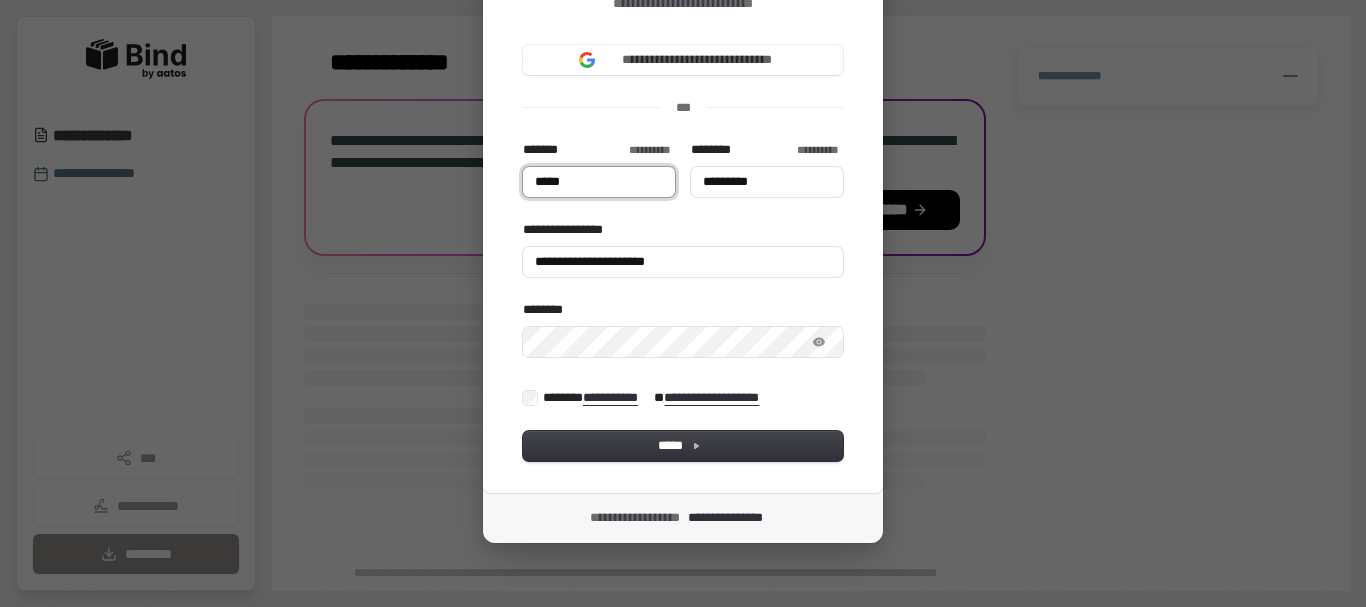 type on "*********" 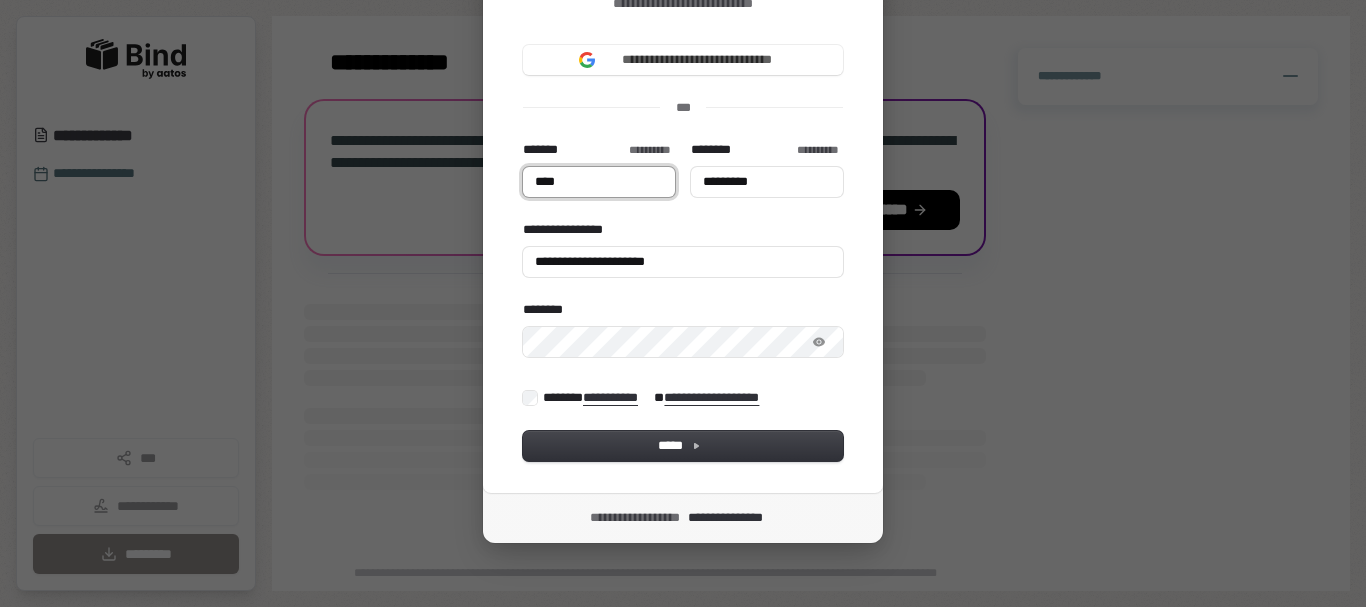 type on "***" 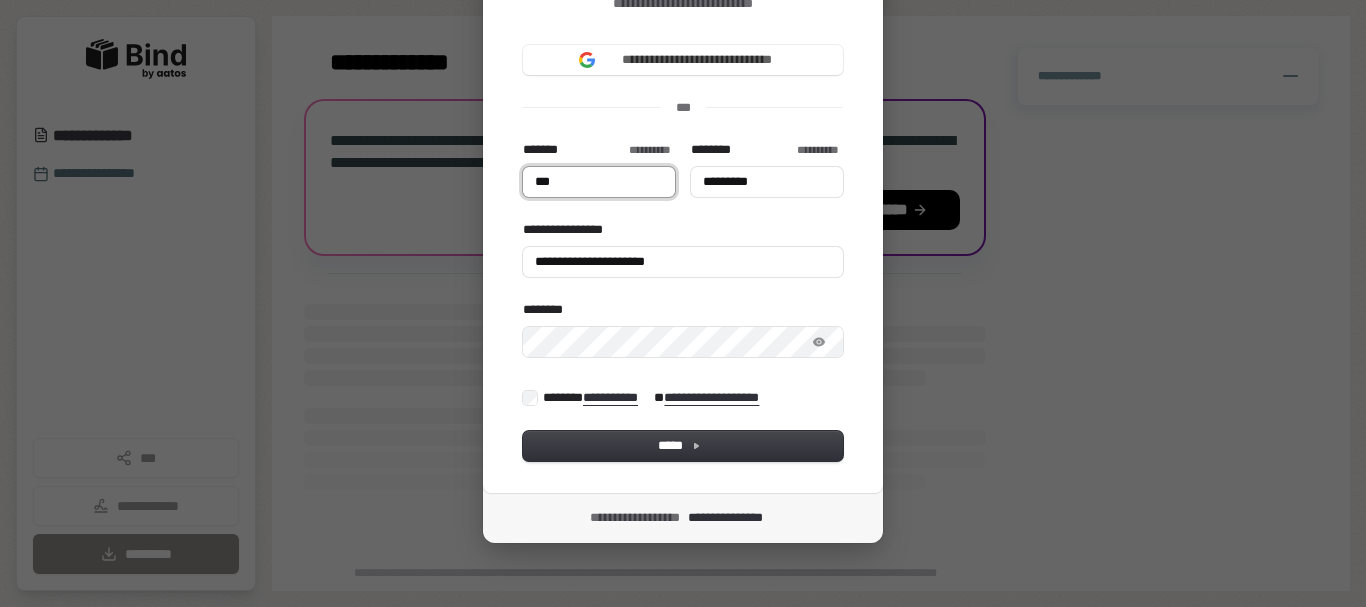 type on "**" 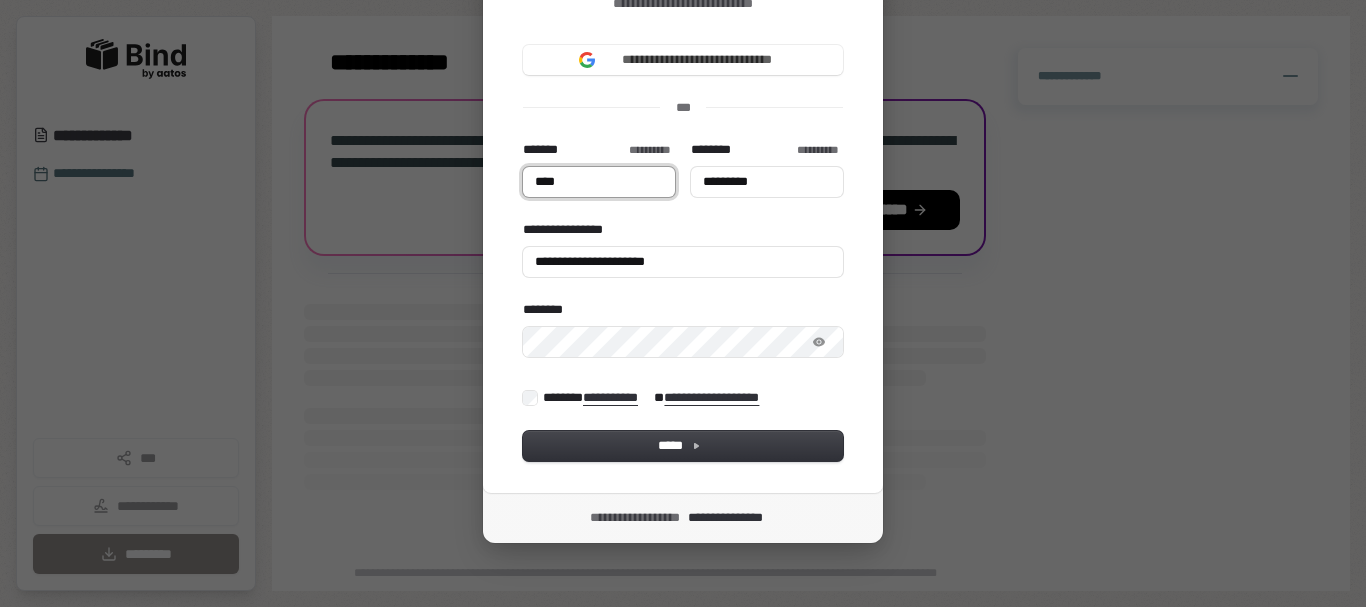 type on "****" 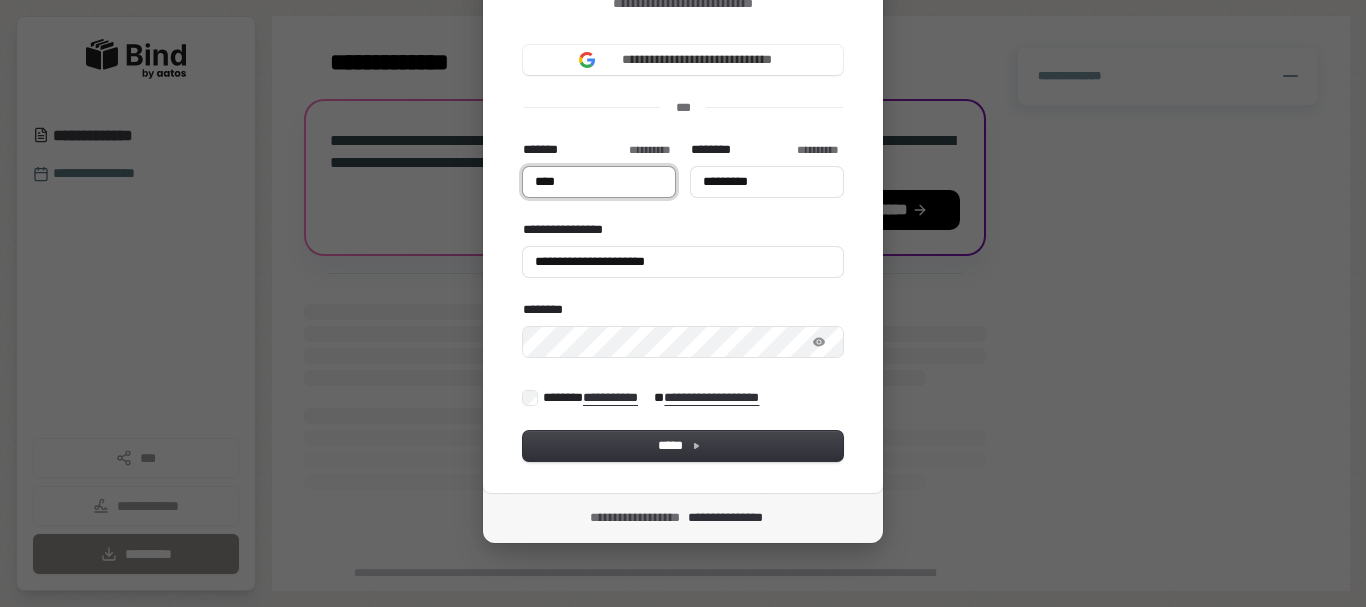 type on "*********" 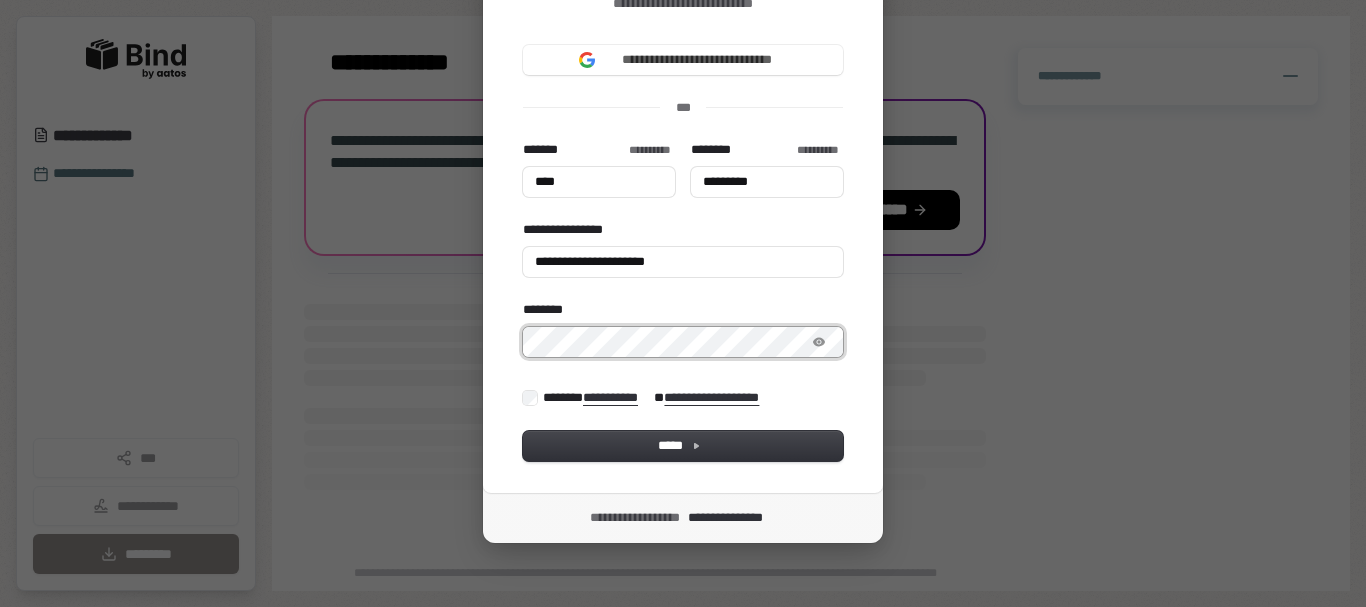 type on "****" 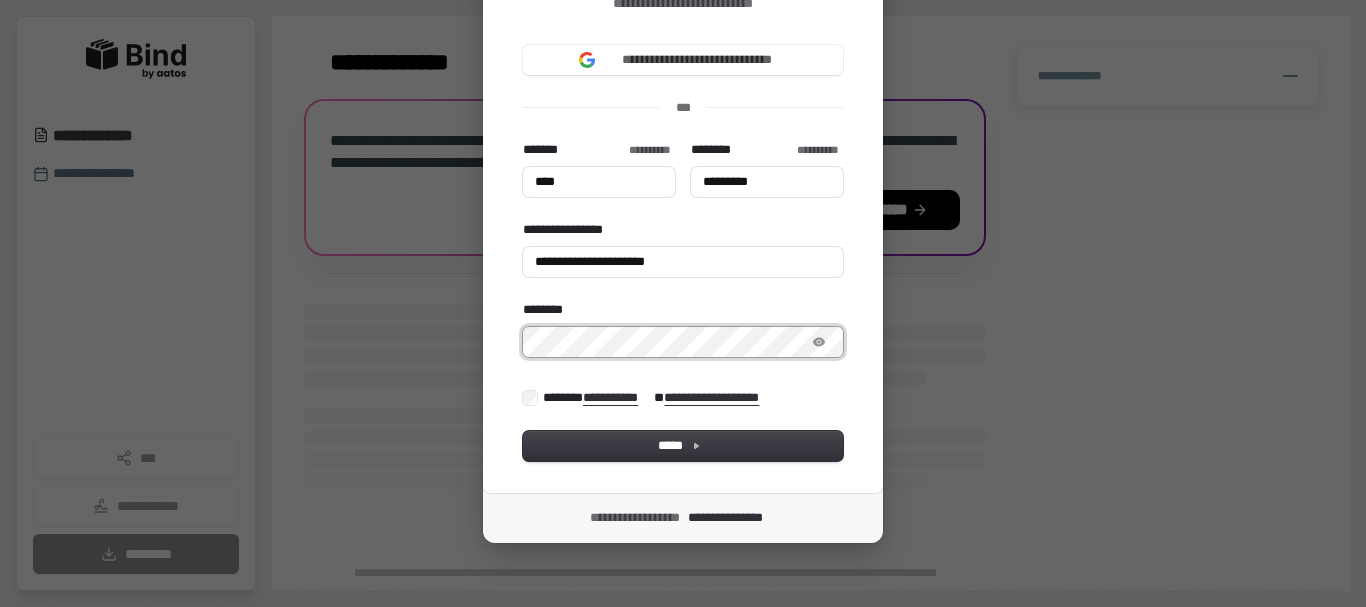 type on "*********" 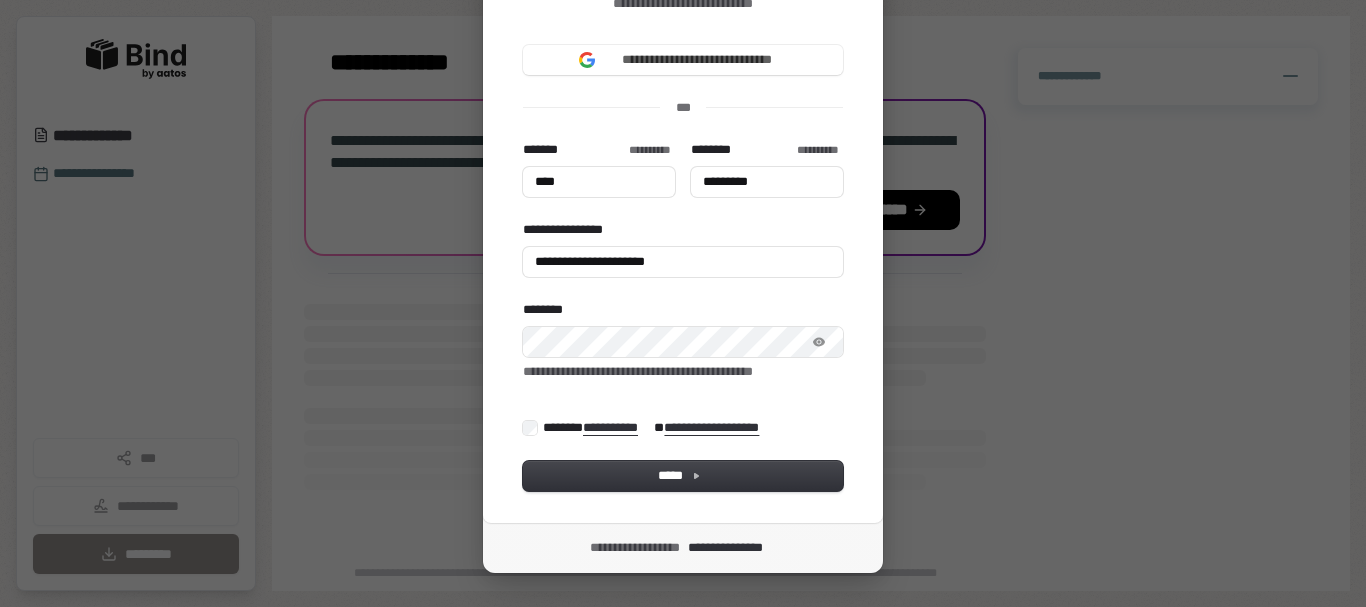 type on "****" 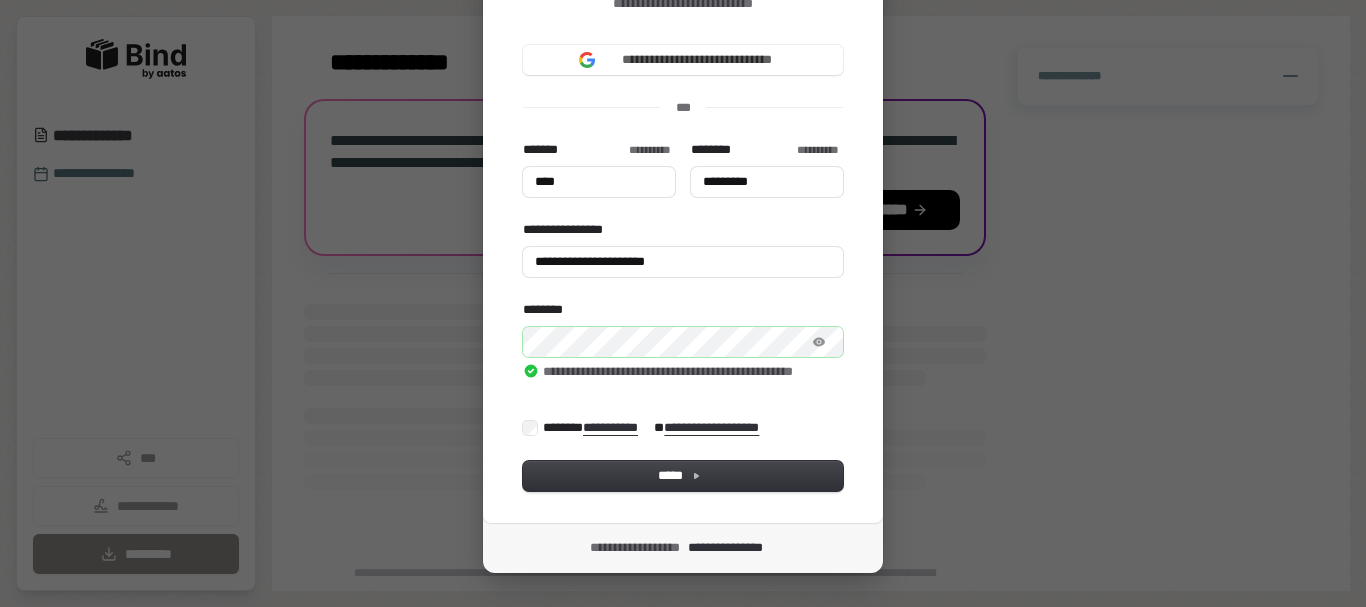 type on "****" 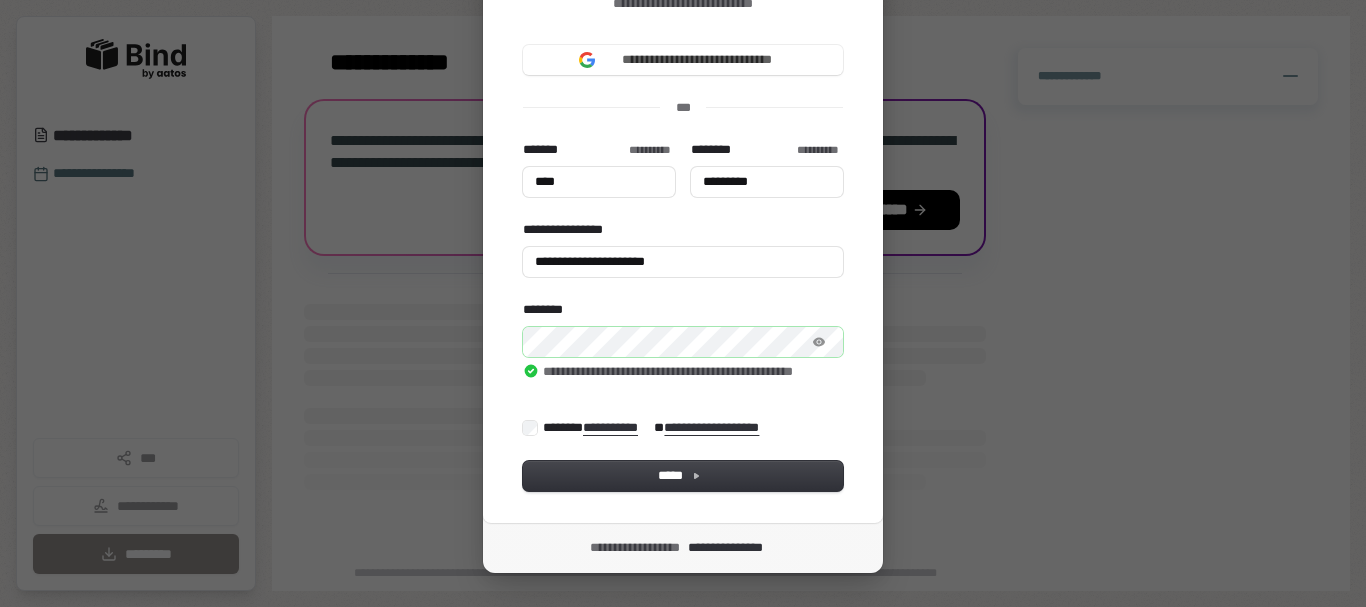 type on "*********" 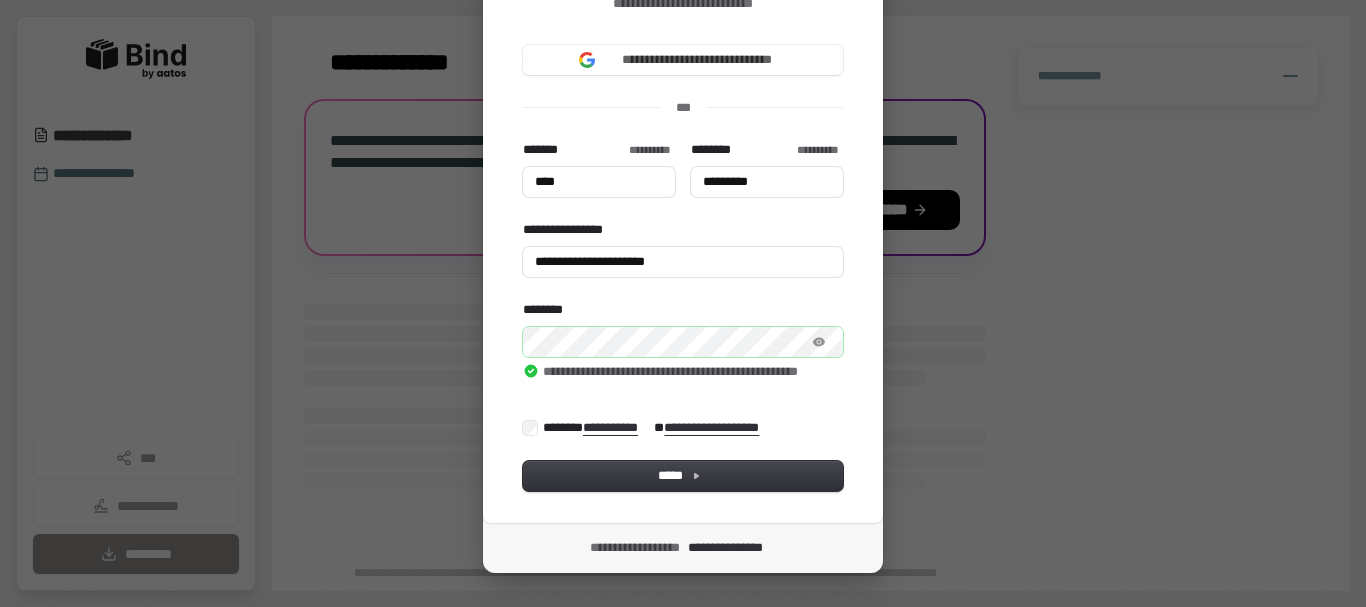 type on "****" 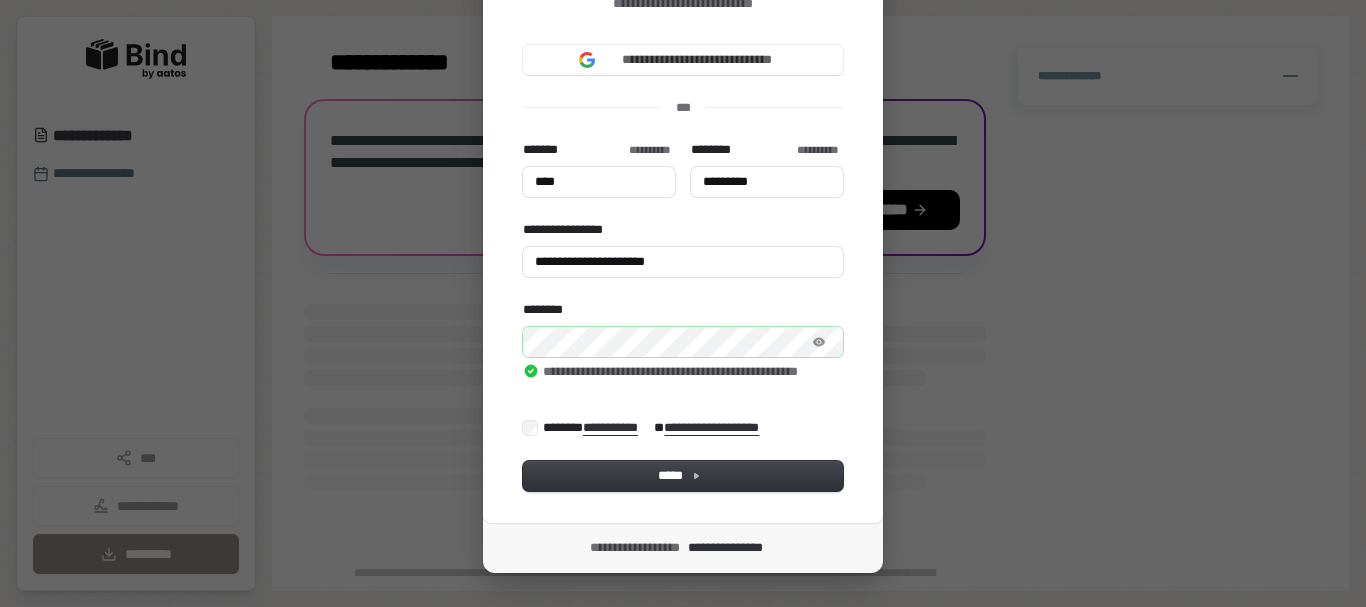 type on "*********" 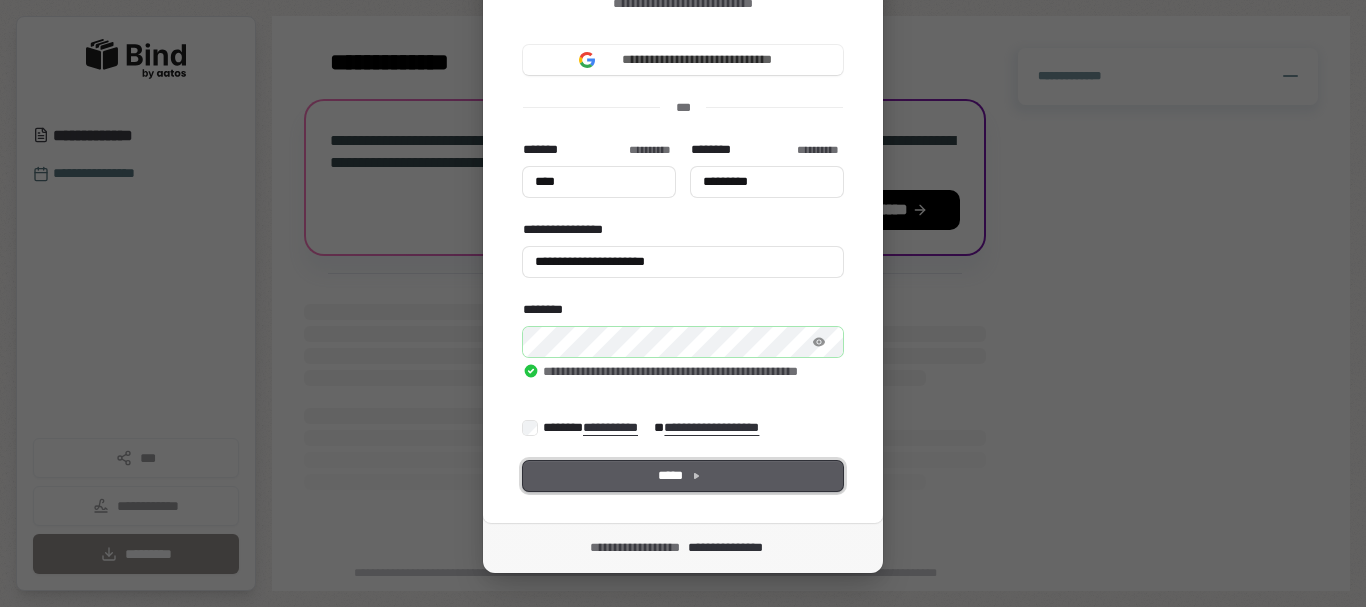 type on "****" 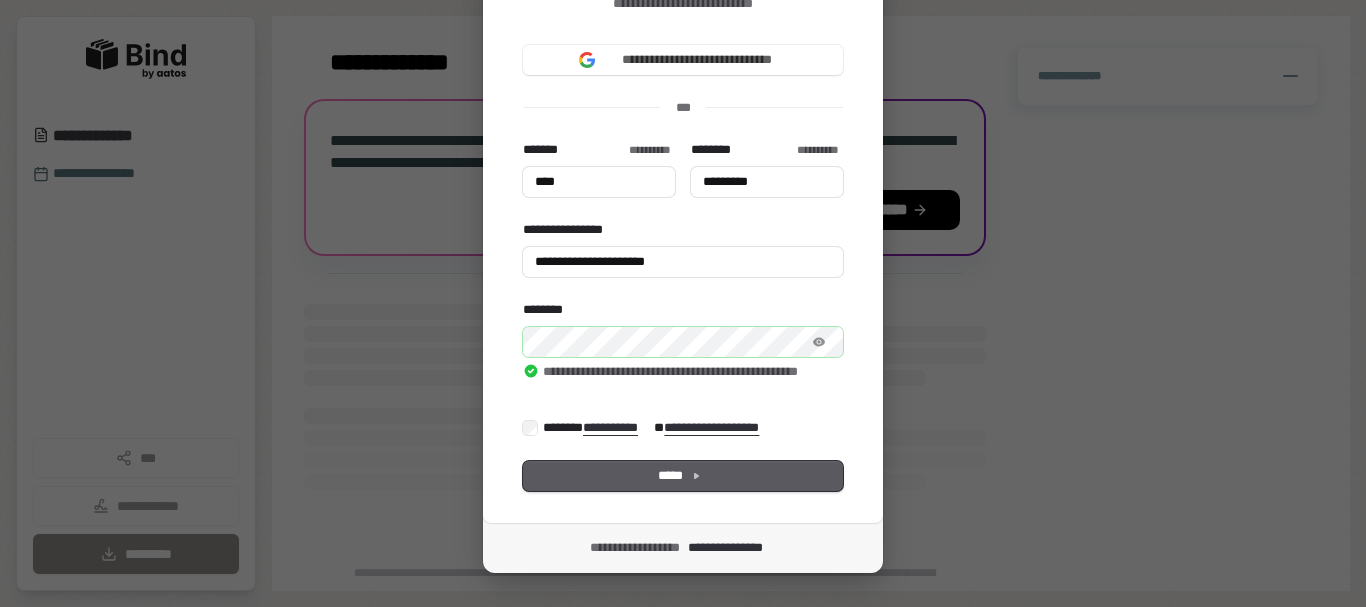 type on "****" 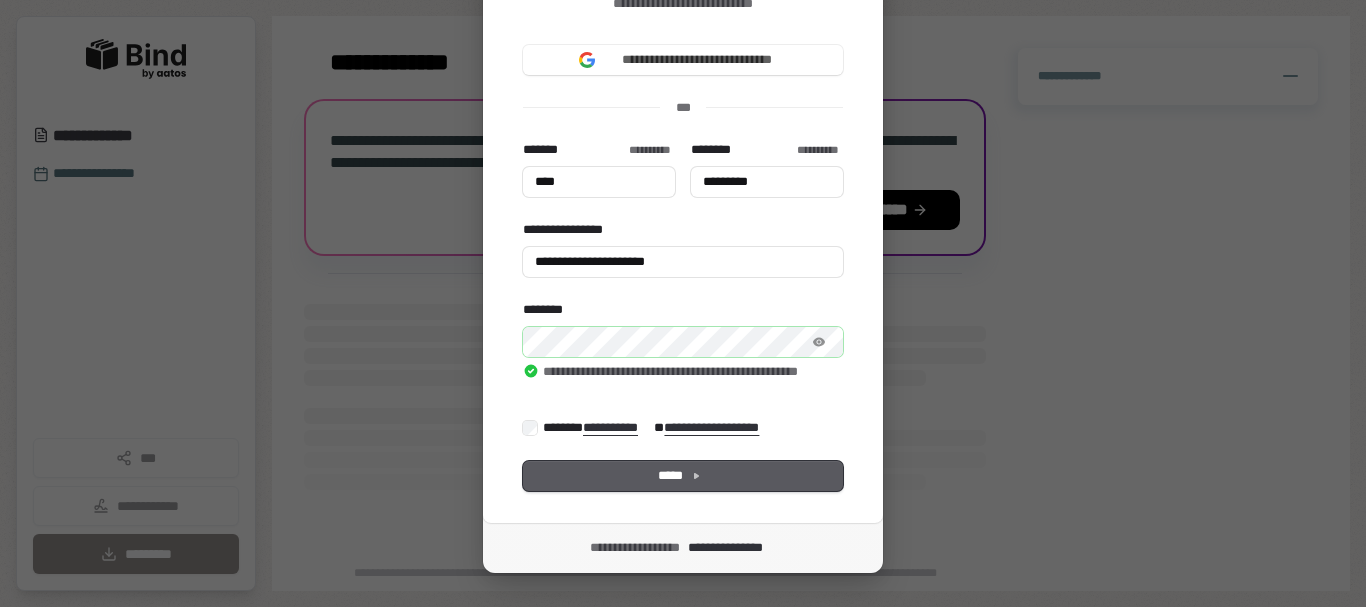 type on "*********" 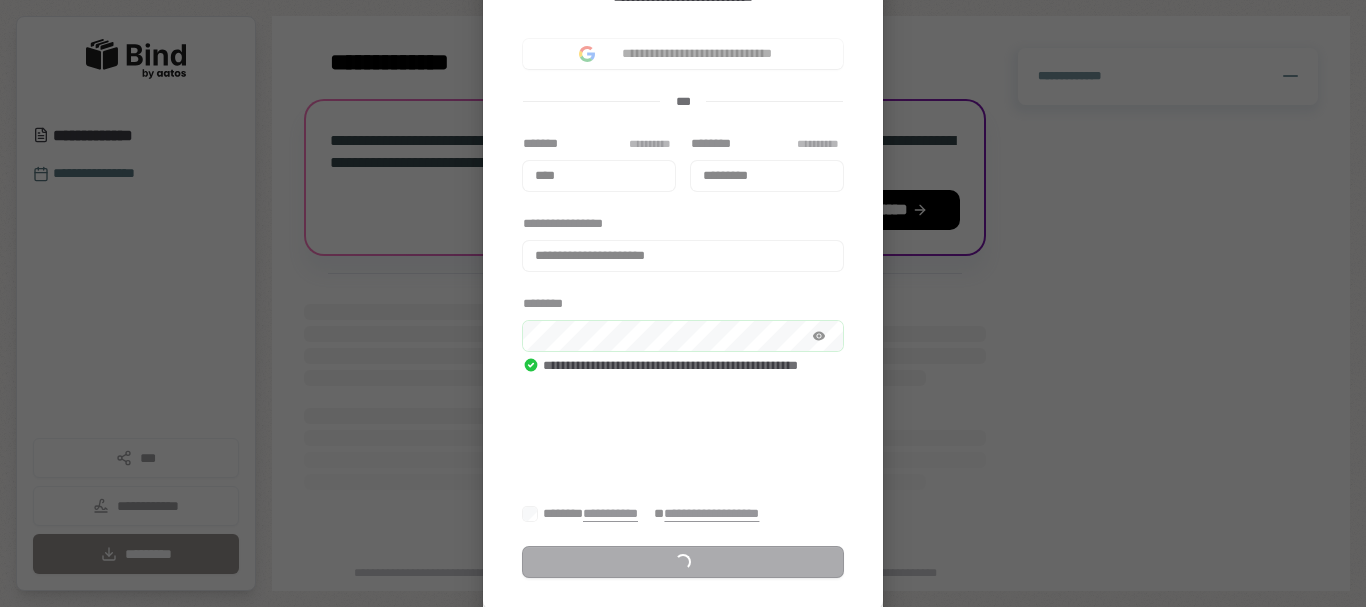 scroll, scrollTop: 200, scrollLeft: 0, axis: vertical 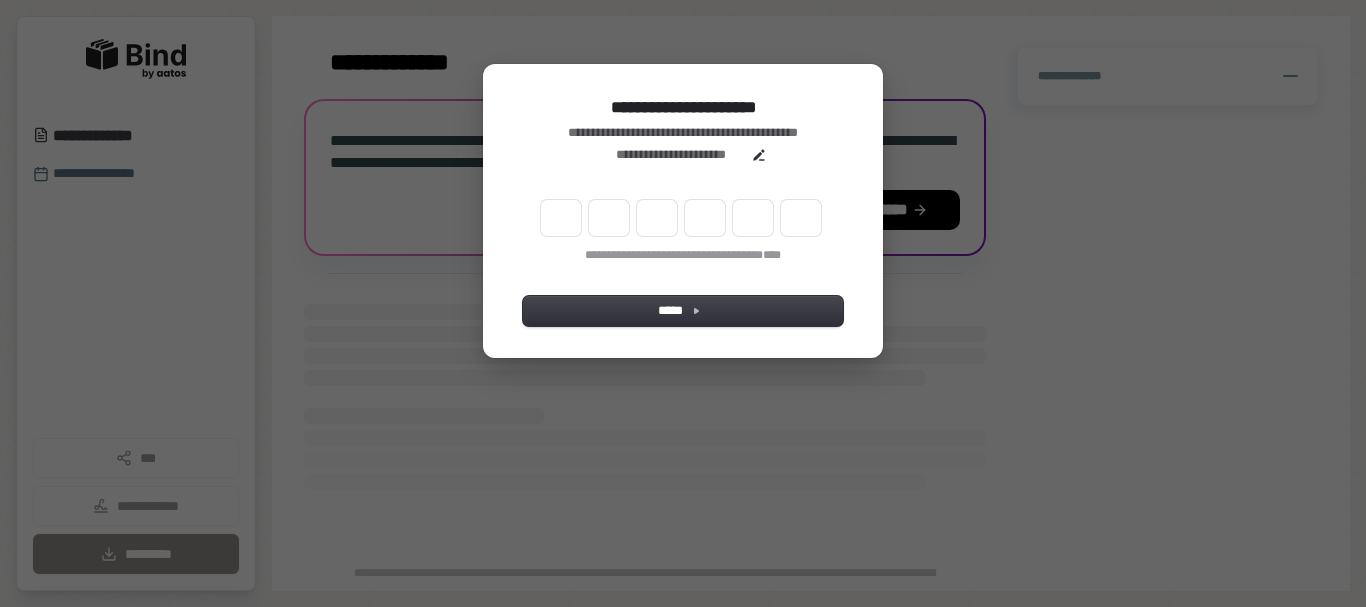 type on "*" 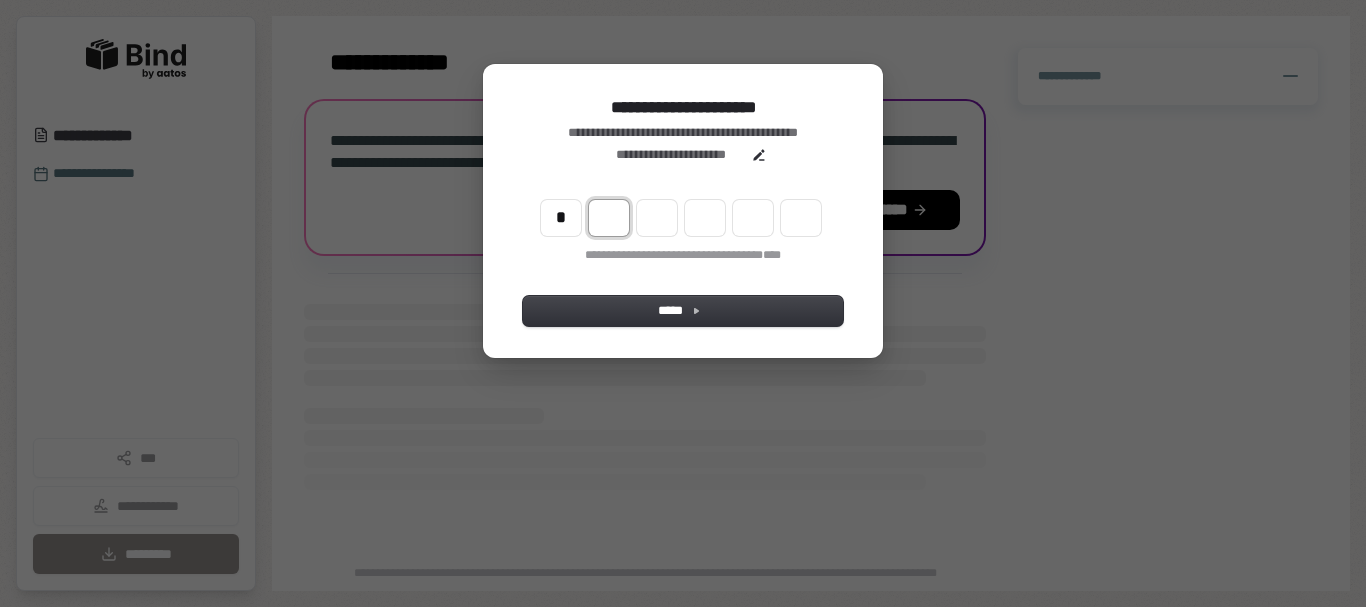 type on "*" 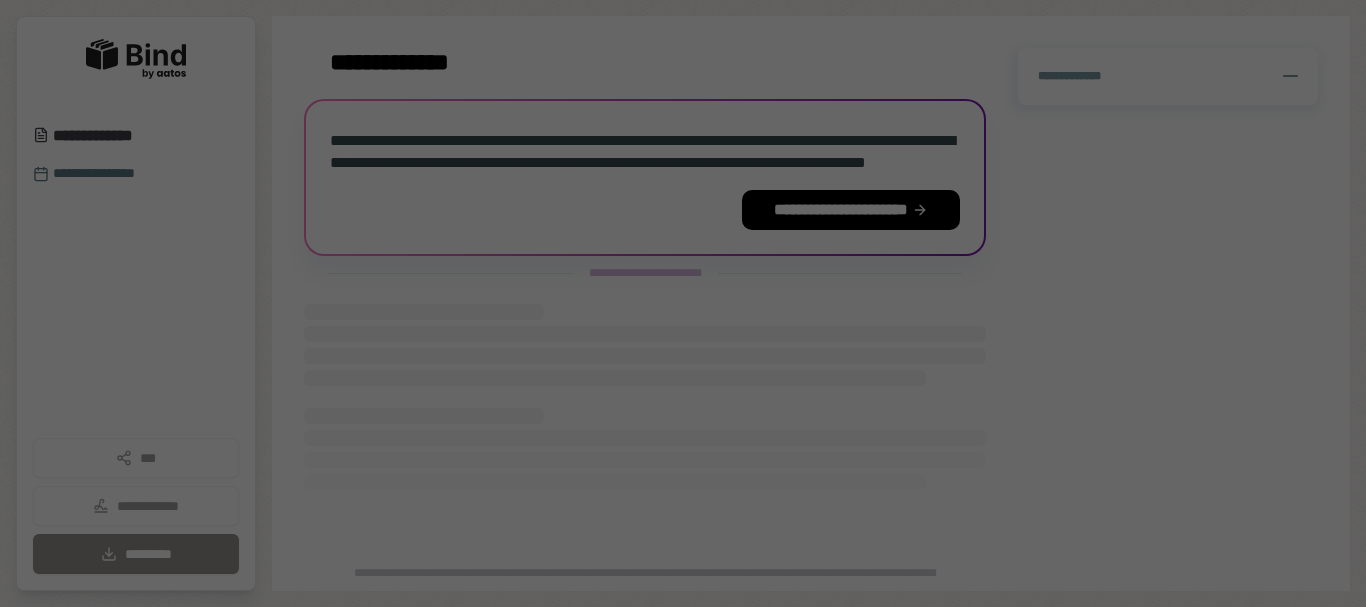 click at bounding box center (683, 303) 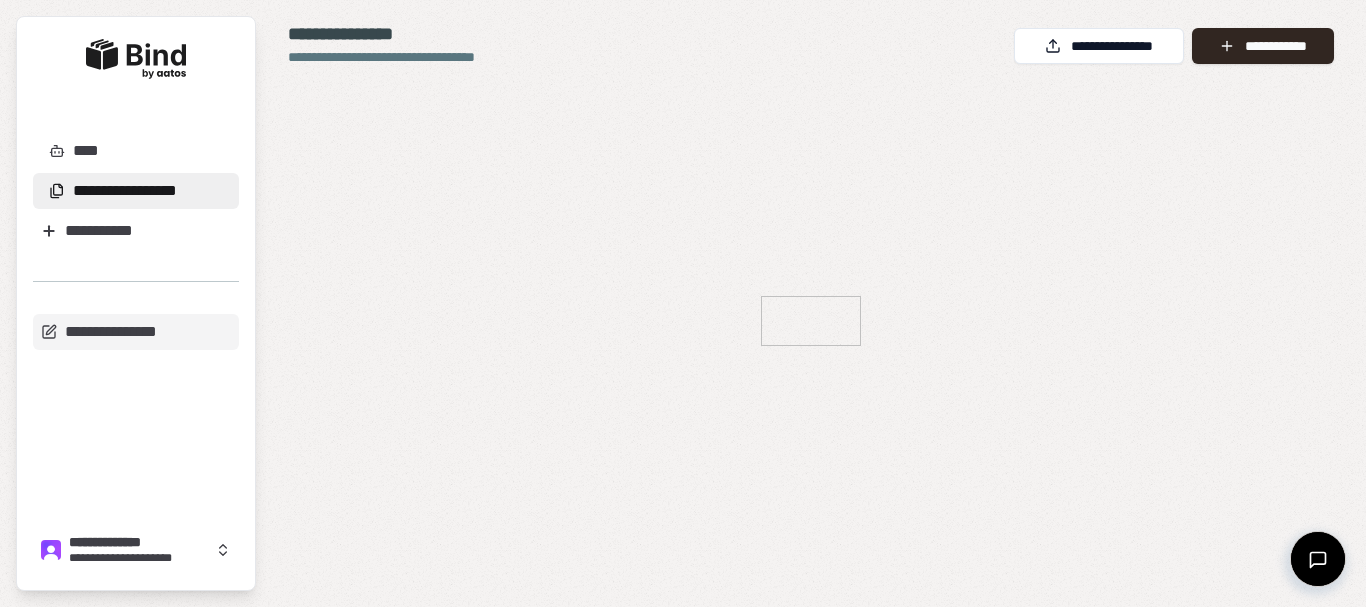 scroll, scrollTop: 0, scrollLeft: 0, axis: both 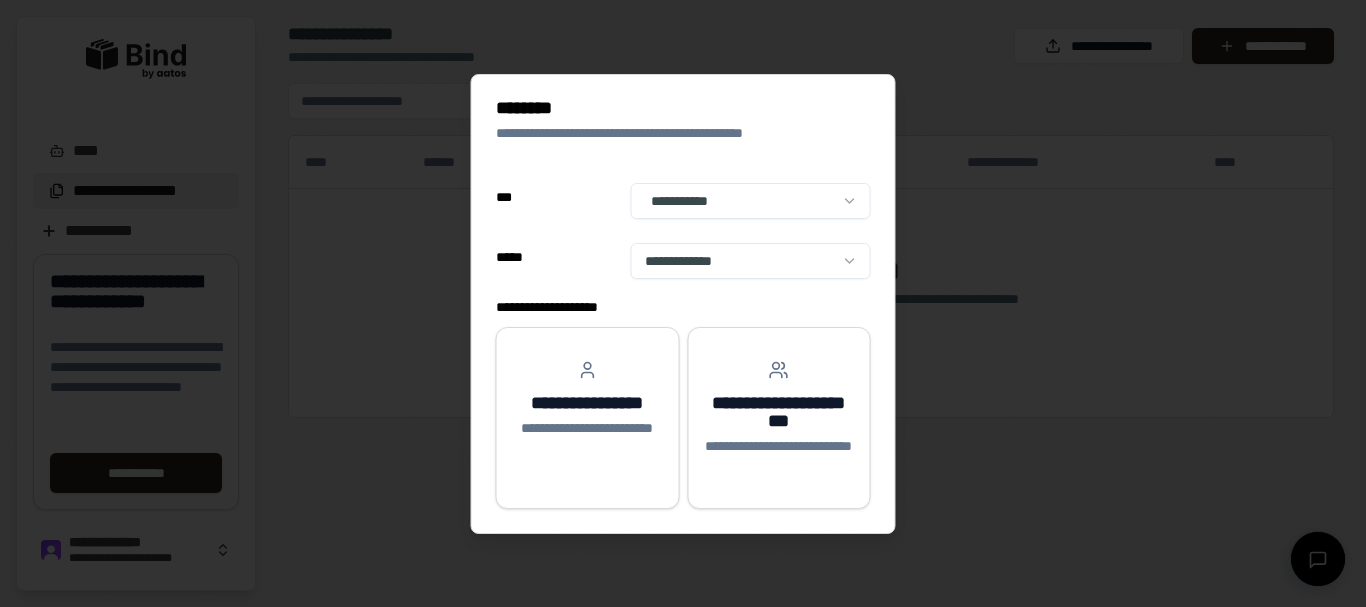 select on "**" 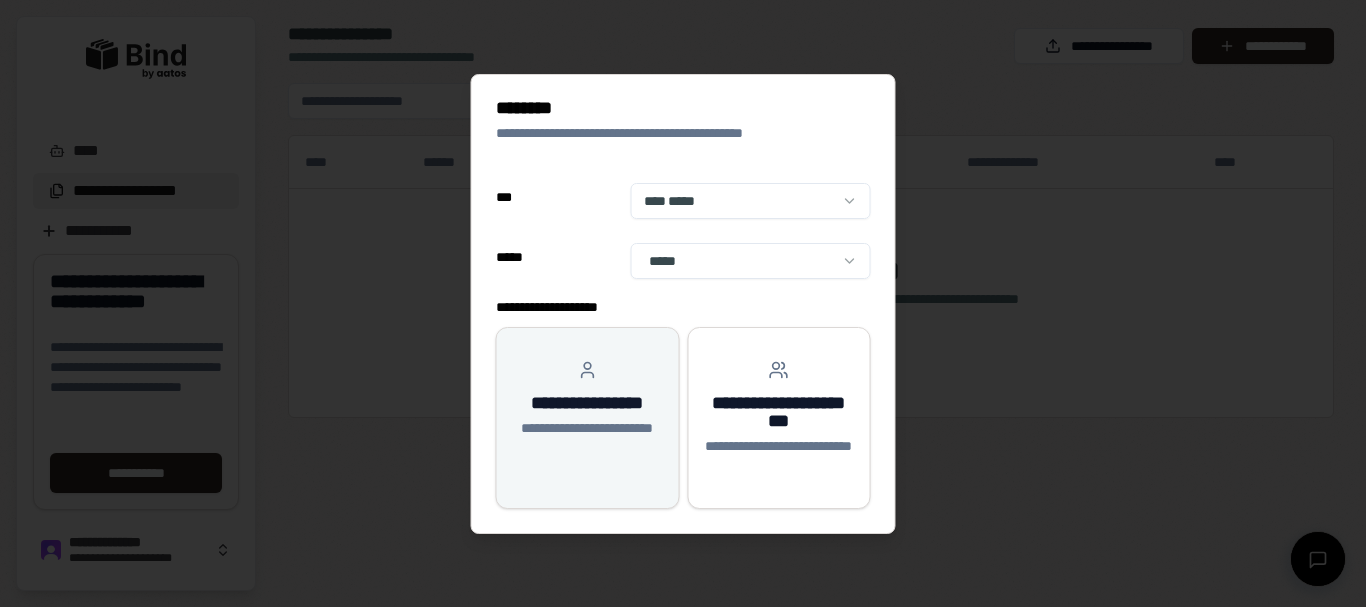 click on "**********" at bounding box center [587, 403] 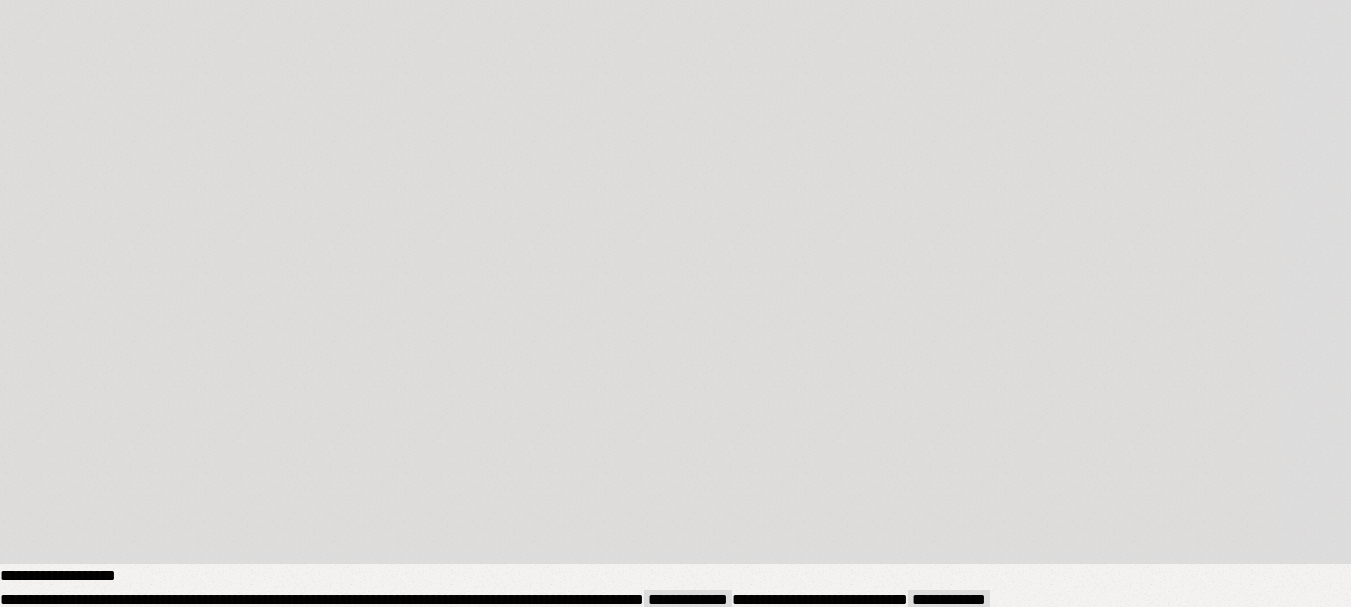 scroll, scrollTop: 729, scrollLeft: 0, axis: vertical 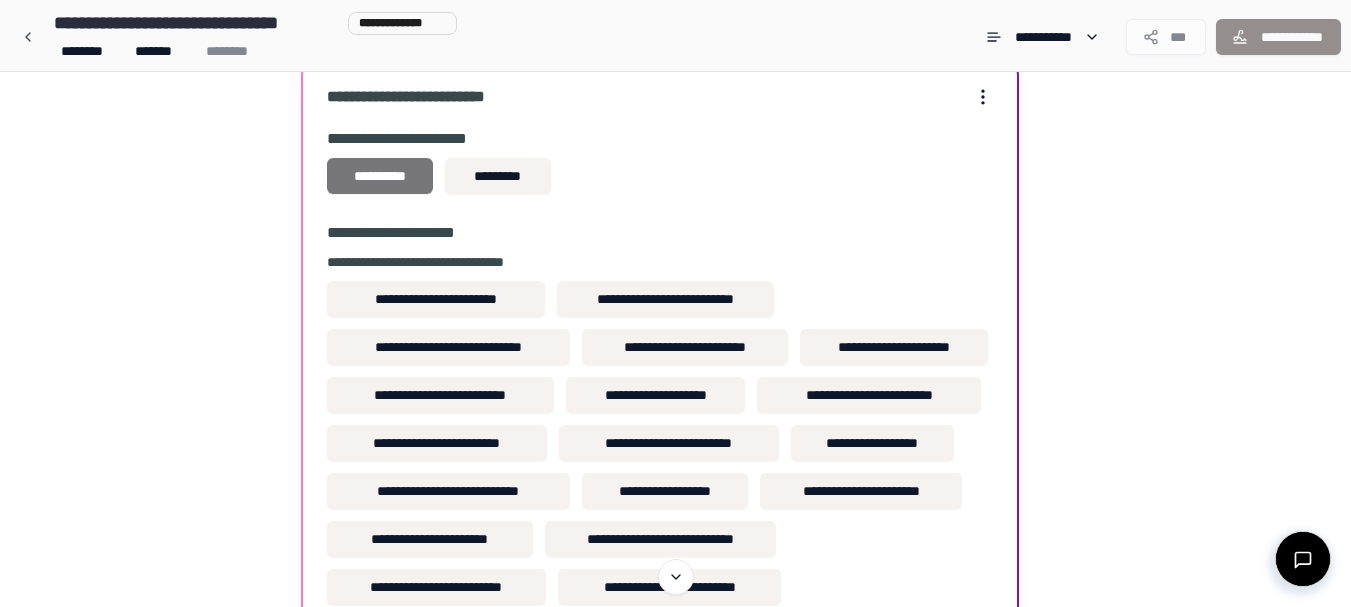 click on "**********" at bounding box center (380, 176) 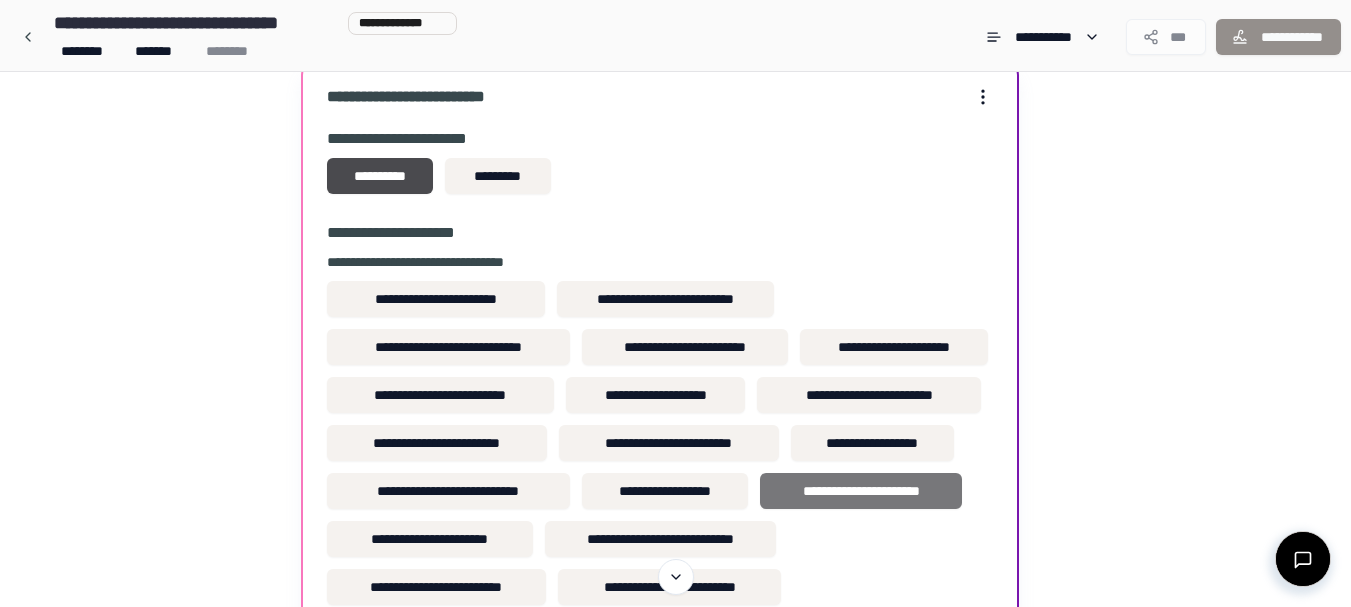 click on "**********" at bounding box center (861, 491) 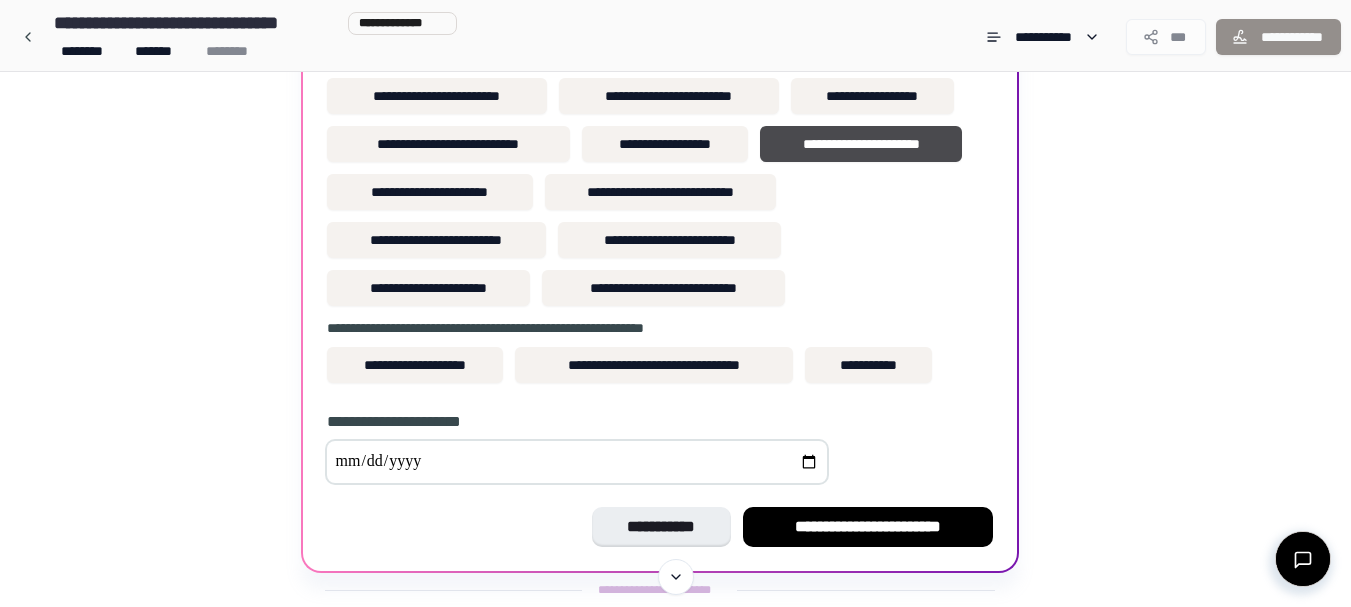 scroll, scrollTop: 491, scrollLeft: 0, axis: vertical 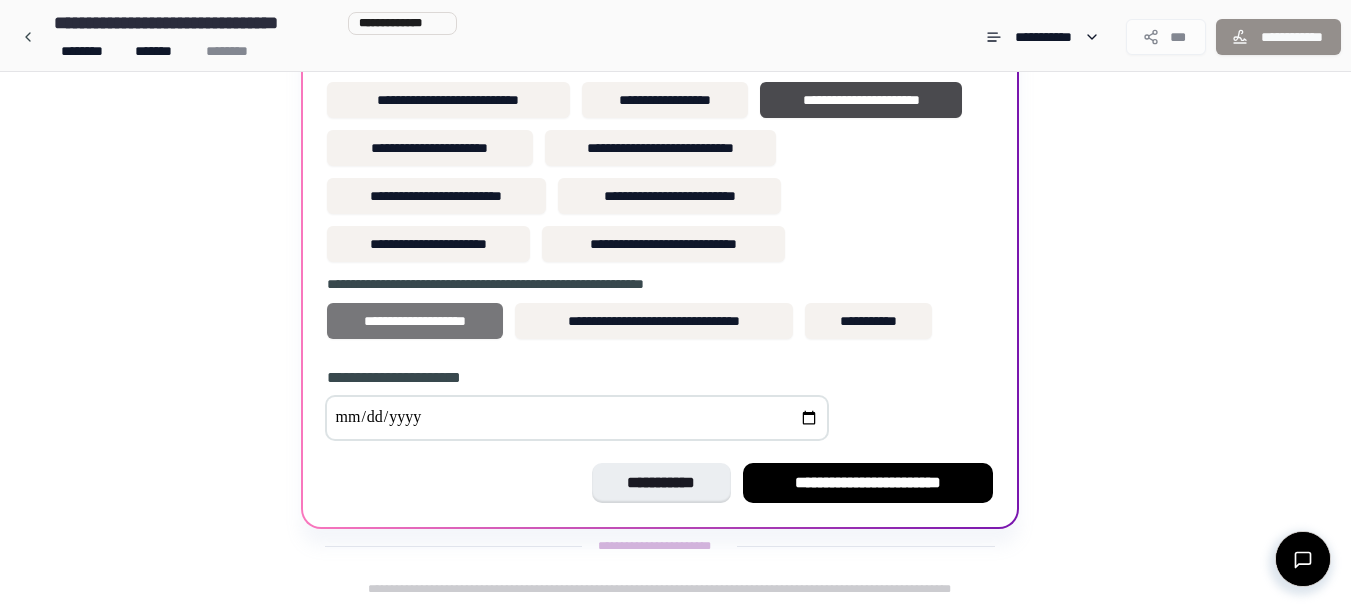 click on "**********" at bounding box center [415, 321] 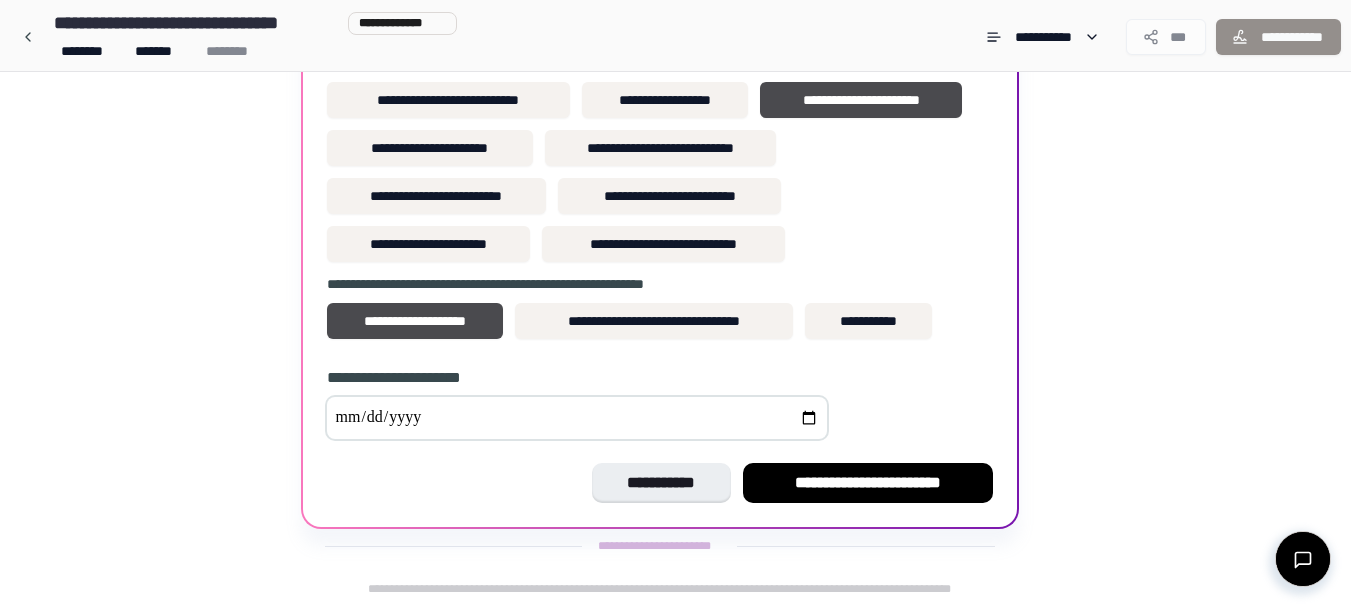 click at bounding box center [577, 418] 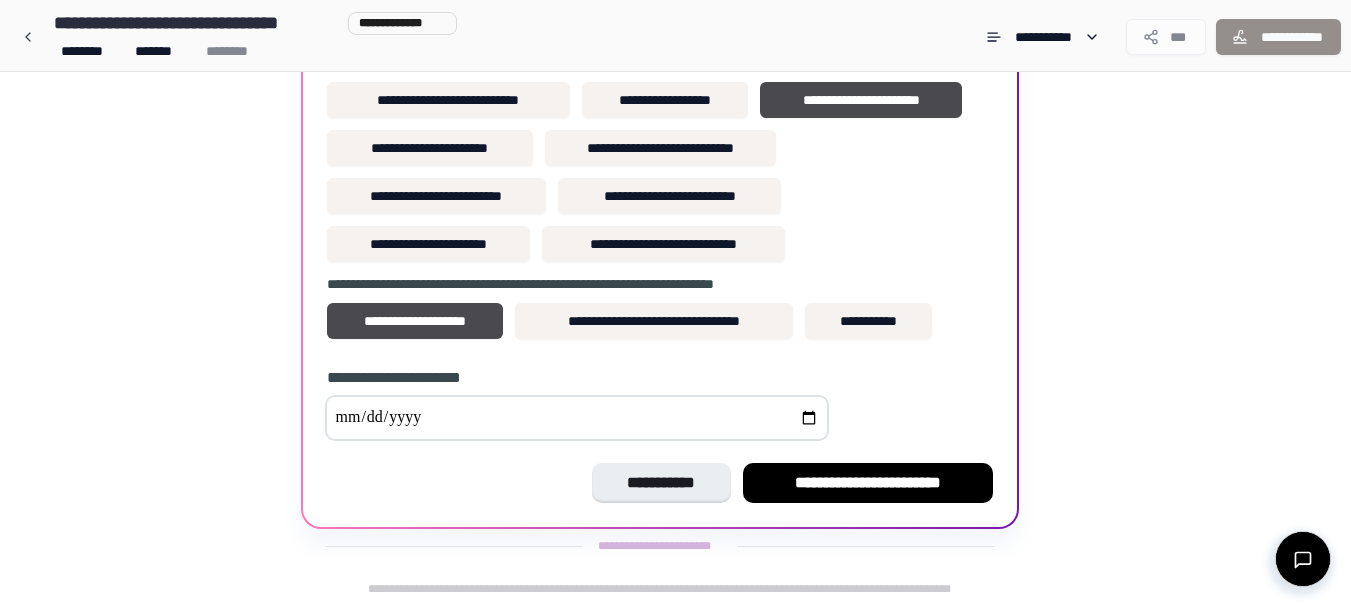 type on "**********" 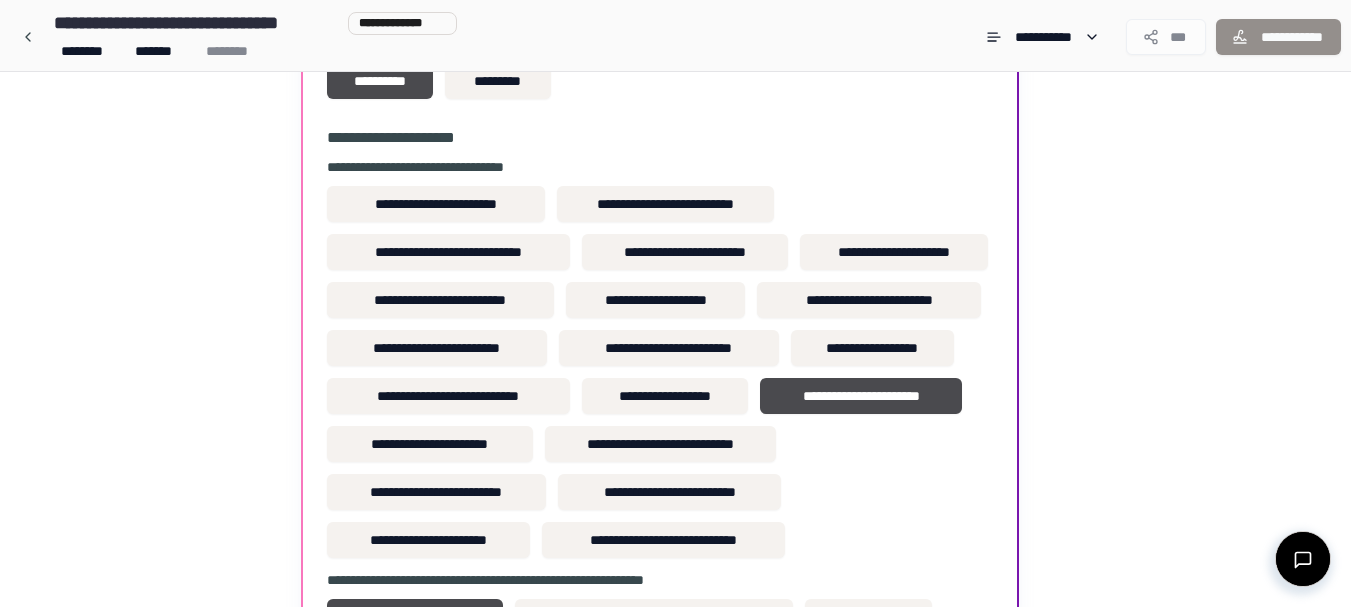 scroll, scrollTop: 491, scrollLeft: 0, axis: vertical 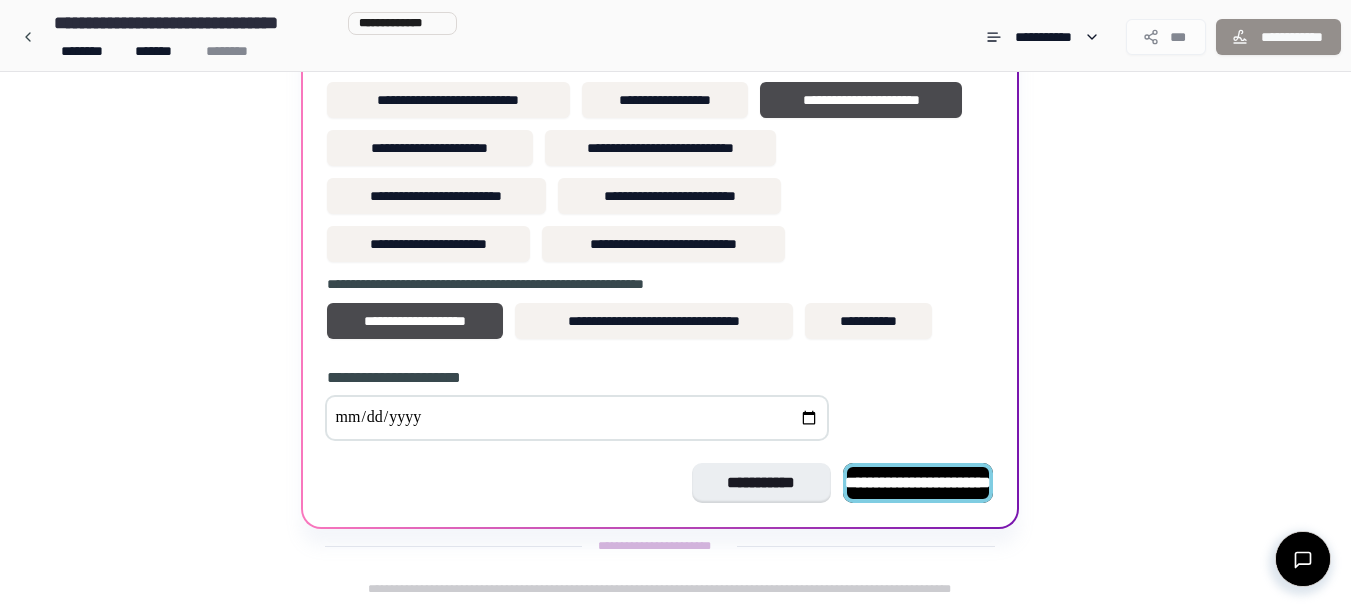 click on "**********" at bounding box center [918, 482] 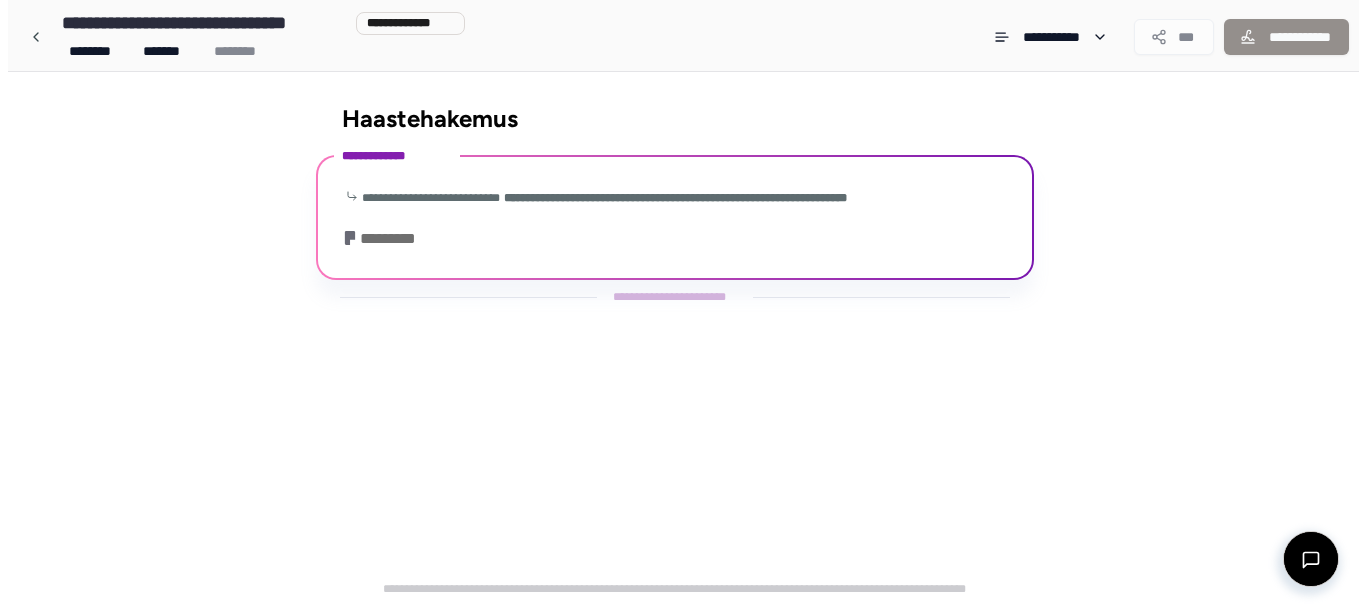 scroll, scrollTop: 0, scrollLeft: 0, axis: both 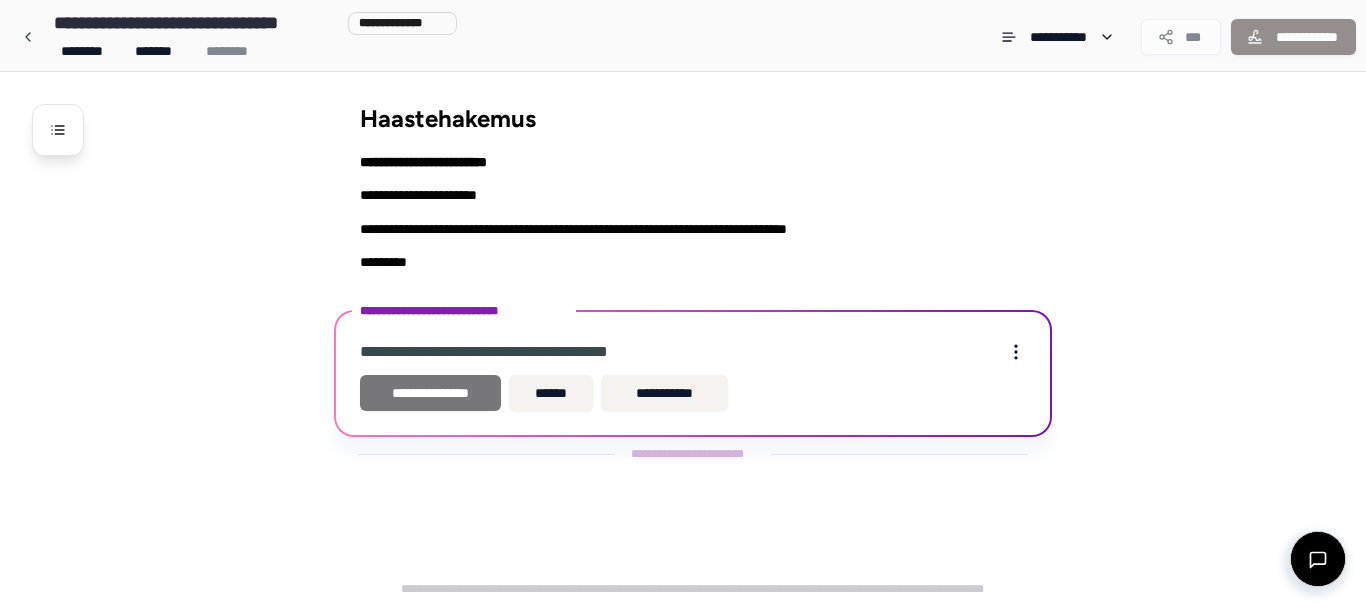 click on "**********" at bounding box center [430, 393] 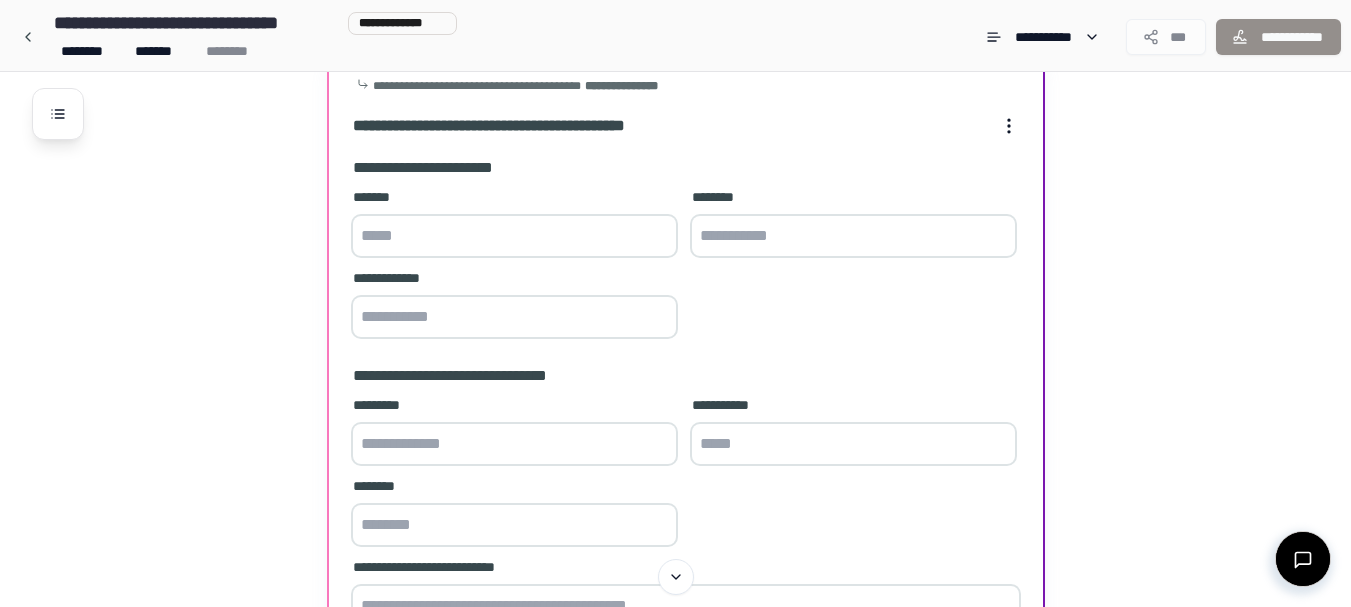 scroll, scrollTop: 278, scrollLeft: 0, axis: vertical 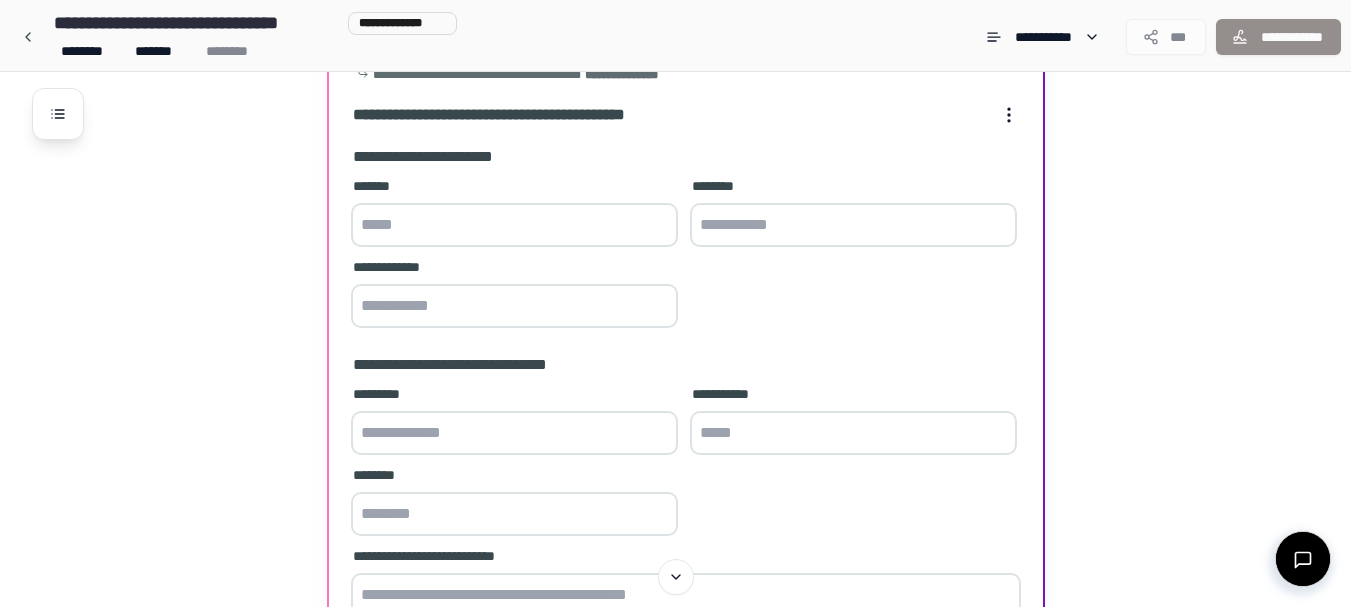 click at bounding box center [514, 225] 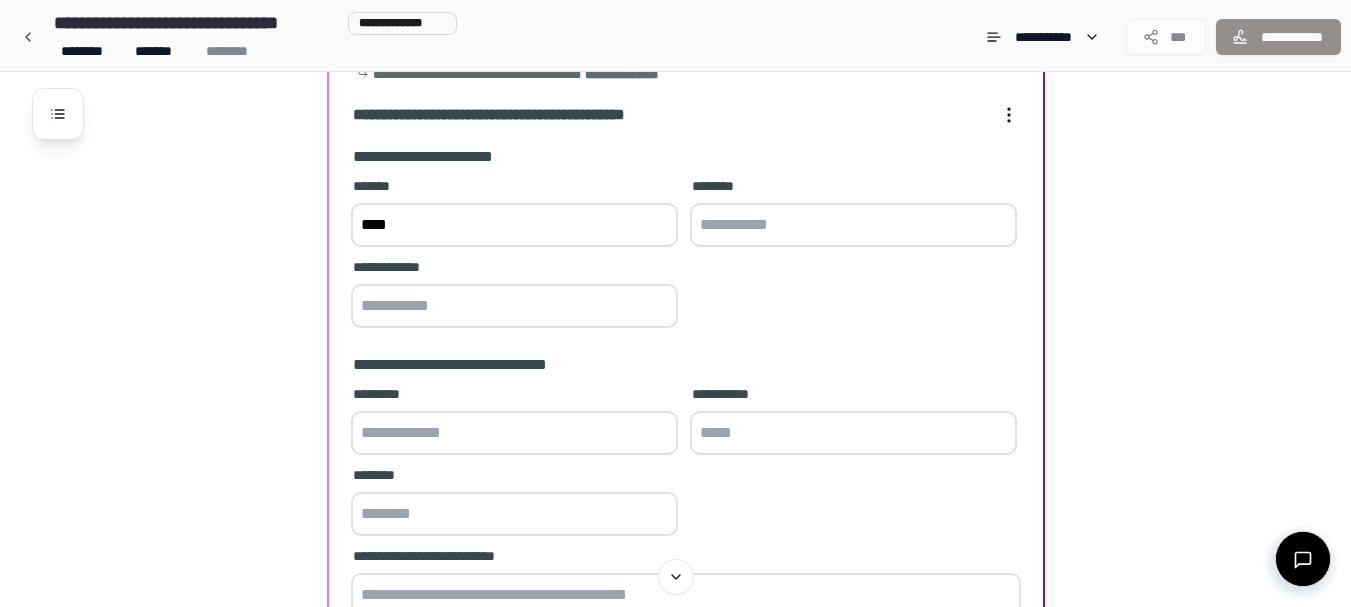 type on "****" 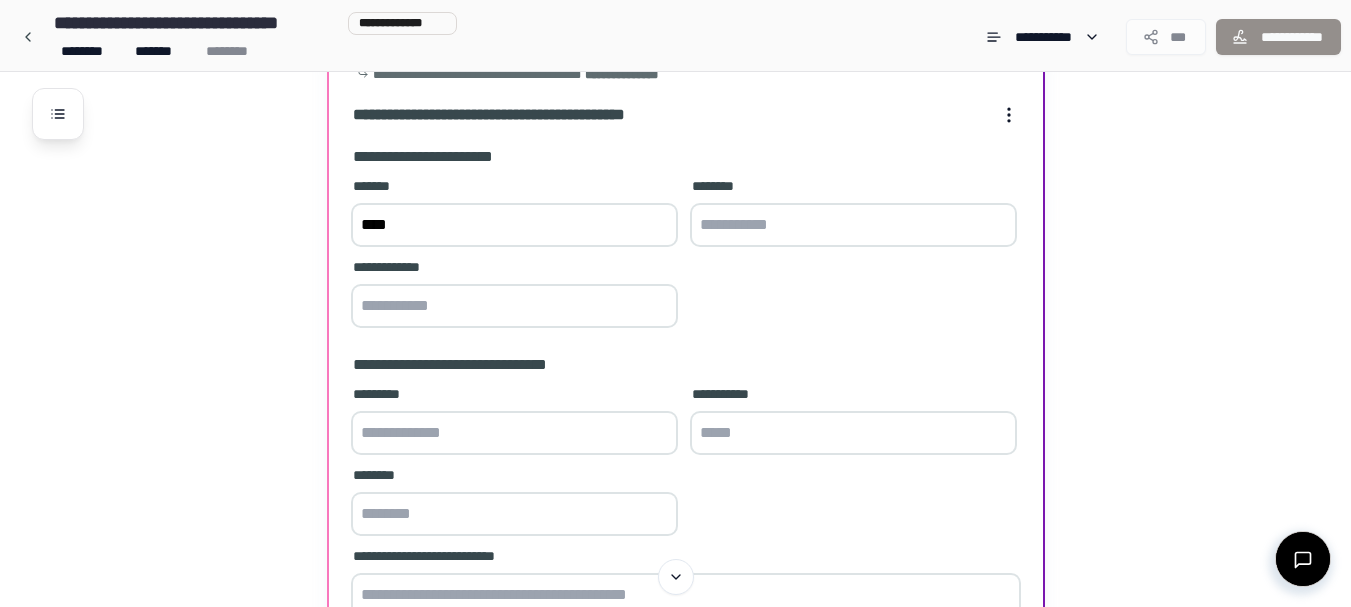 click at bounding box center [853, 225] 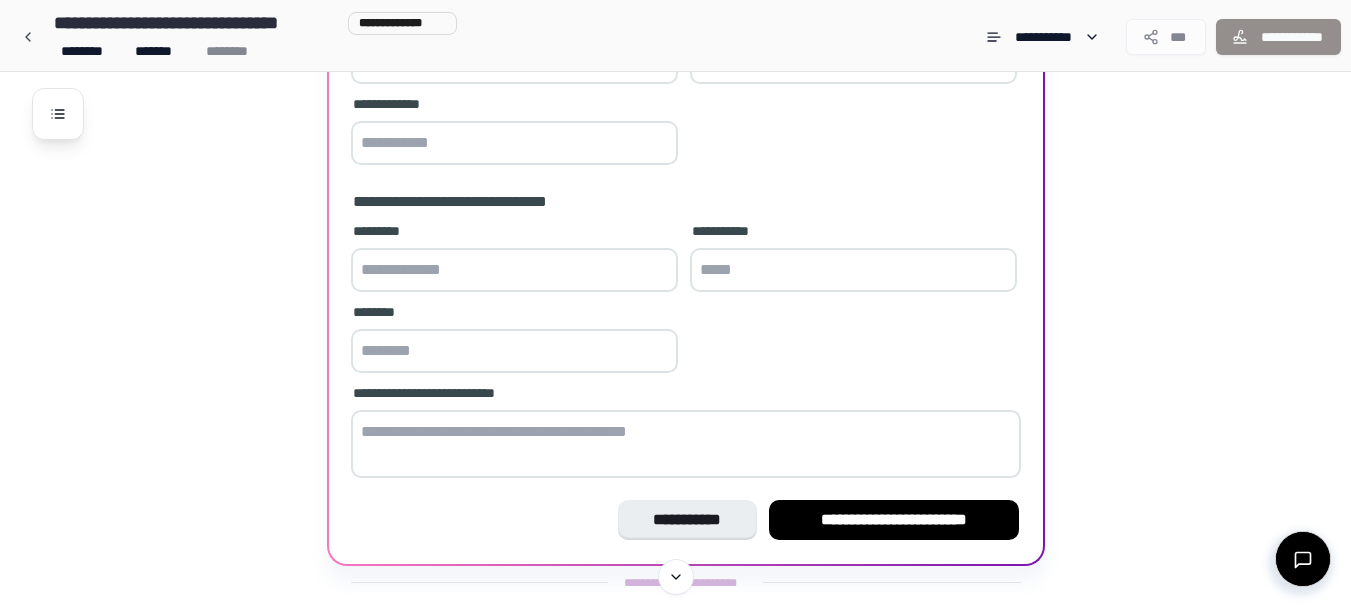 scroll, scrollTop: 478, scrollLeft: 0, axis: vertical 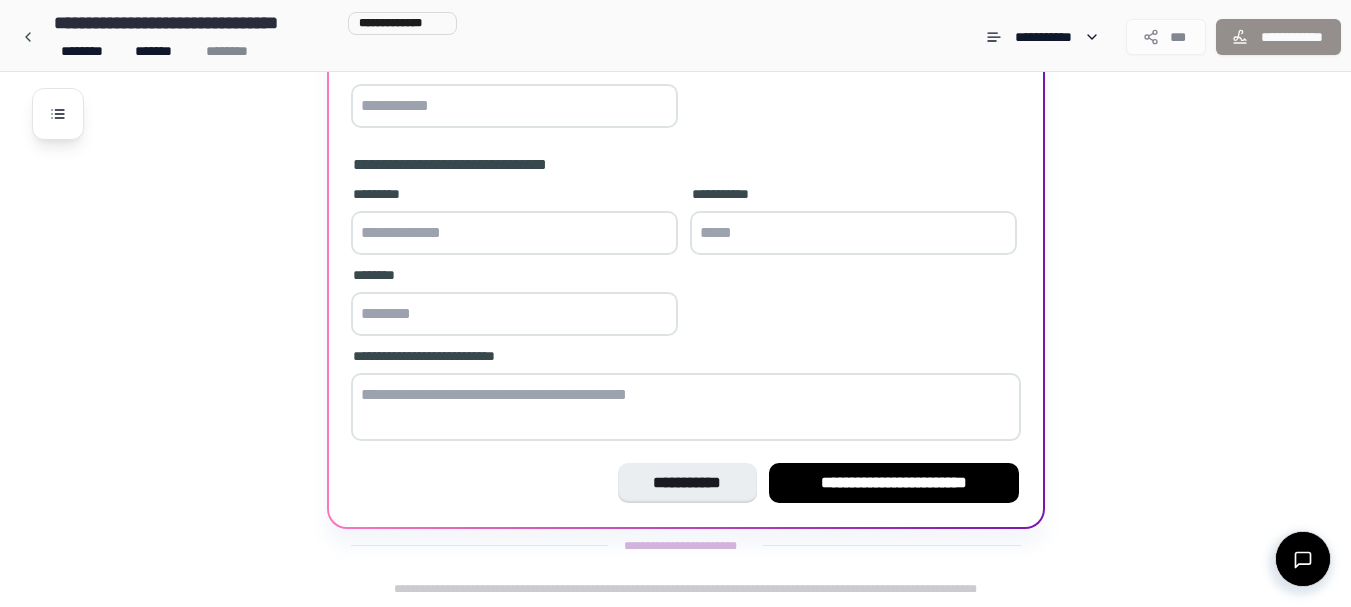 type on "********" 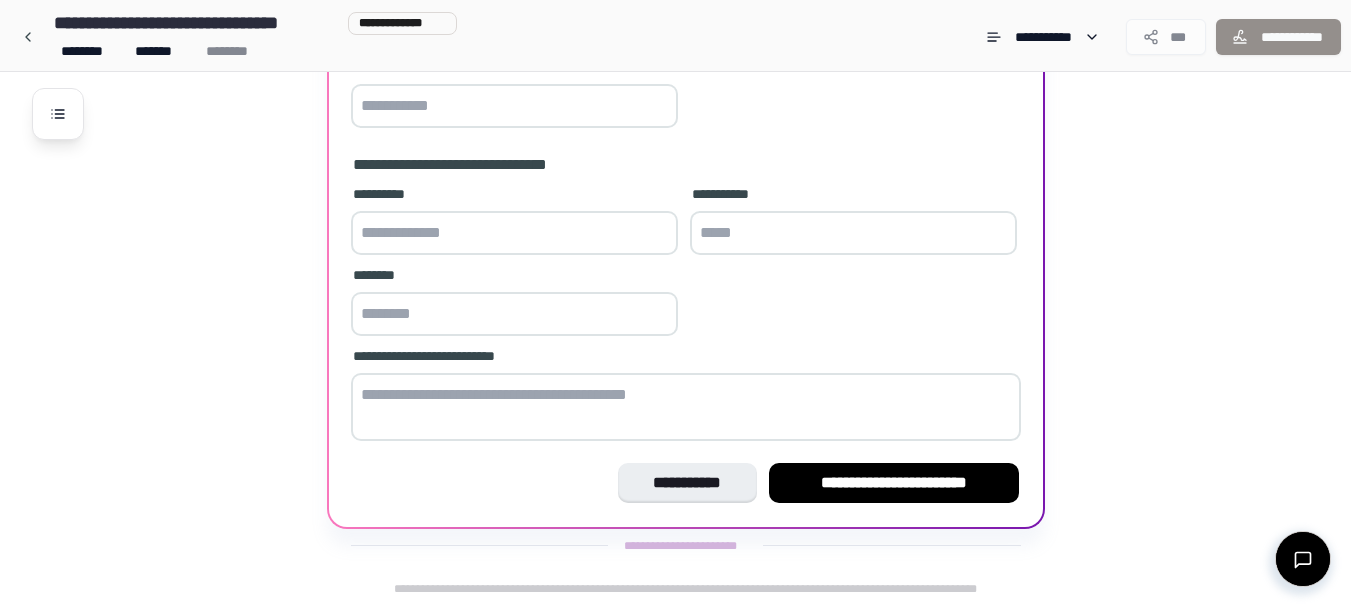 click at bounding box center (686, 407) 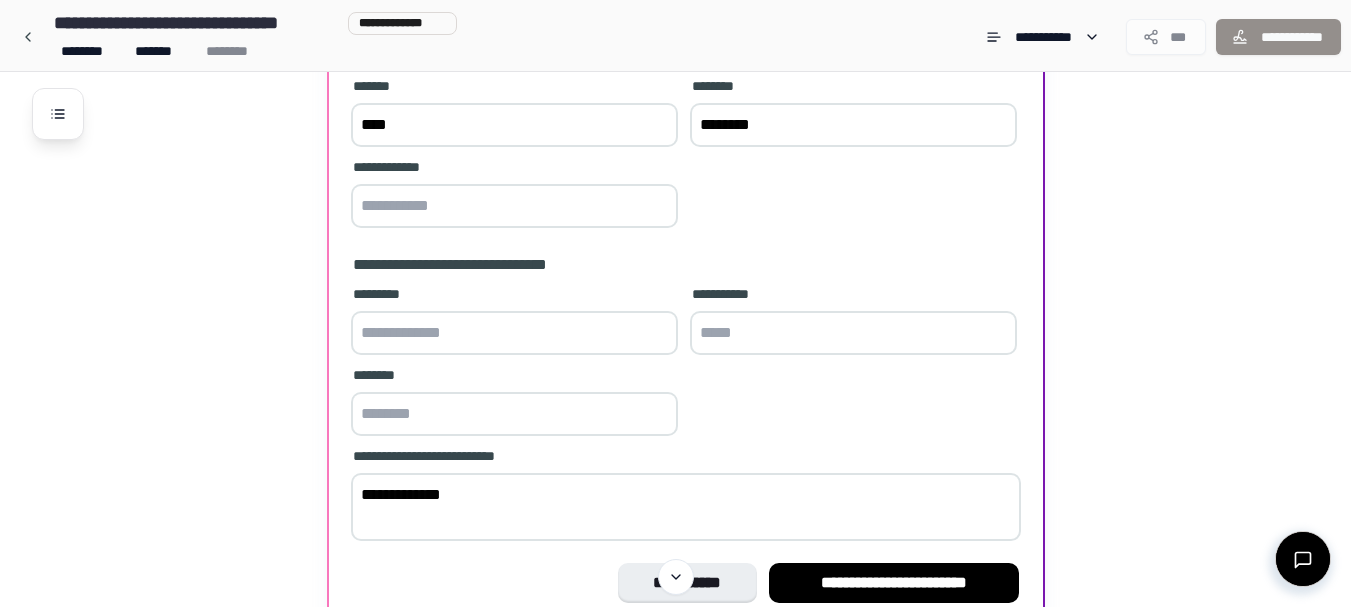 scroll, scrollTop: 478, scrollLeft: 0, axis: vertical 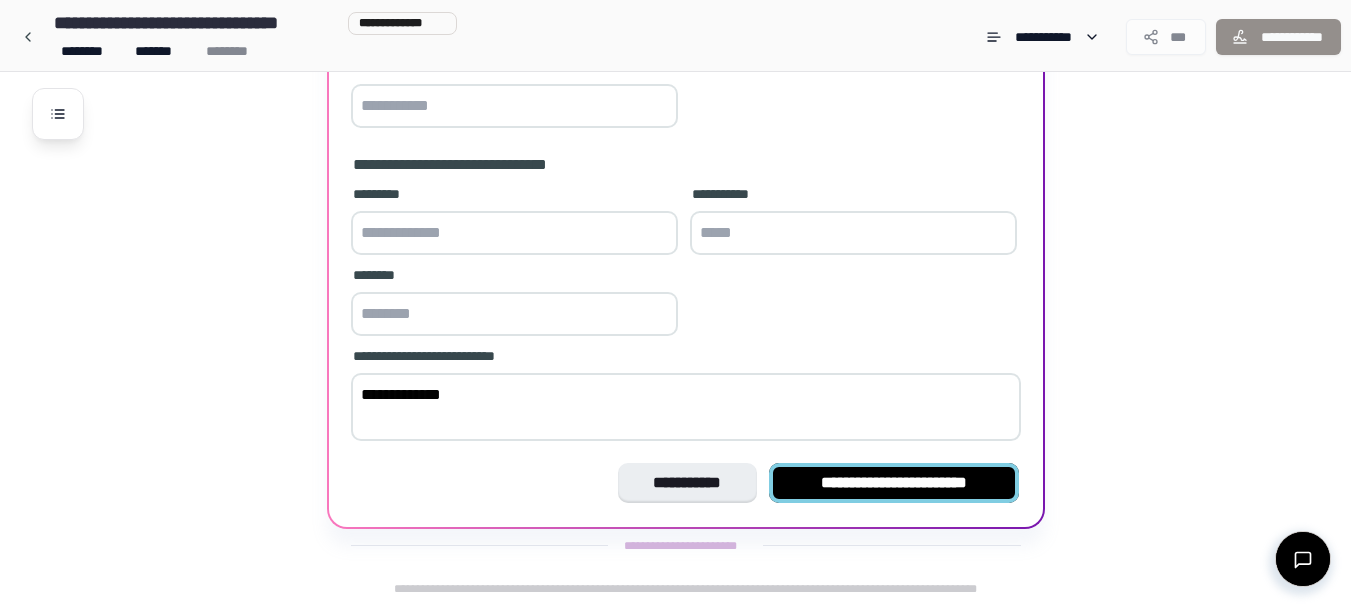type on "**********" 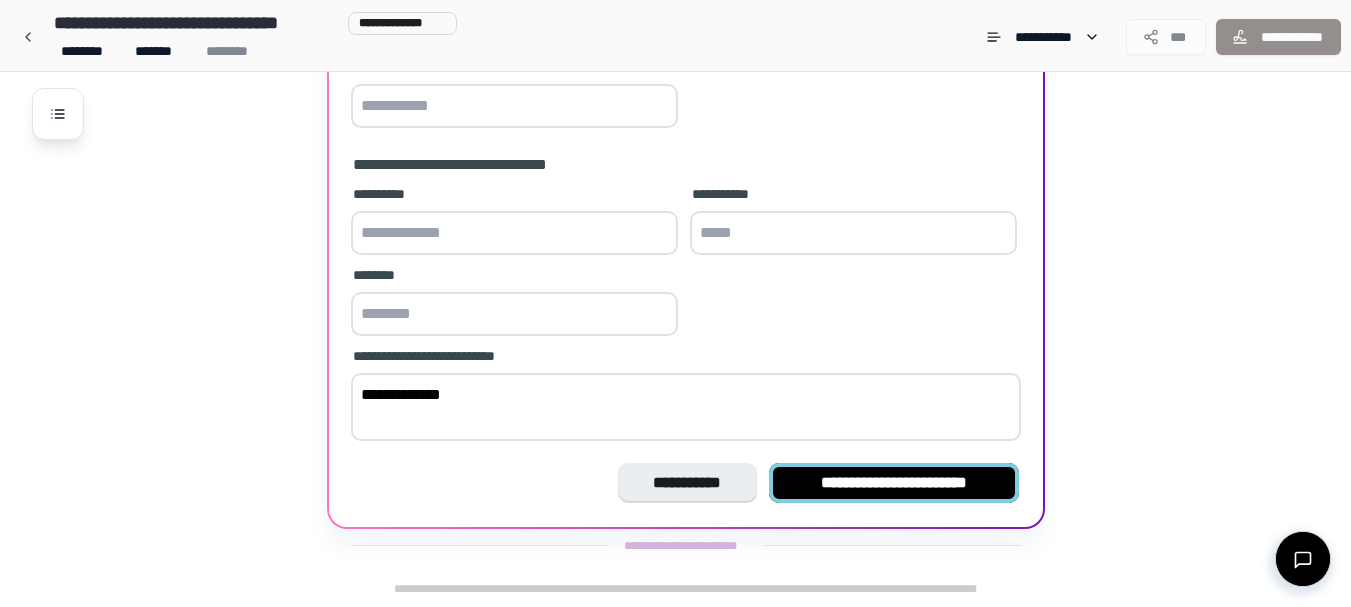 click on "**********" at bounding box center [894, 482] 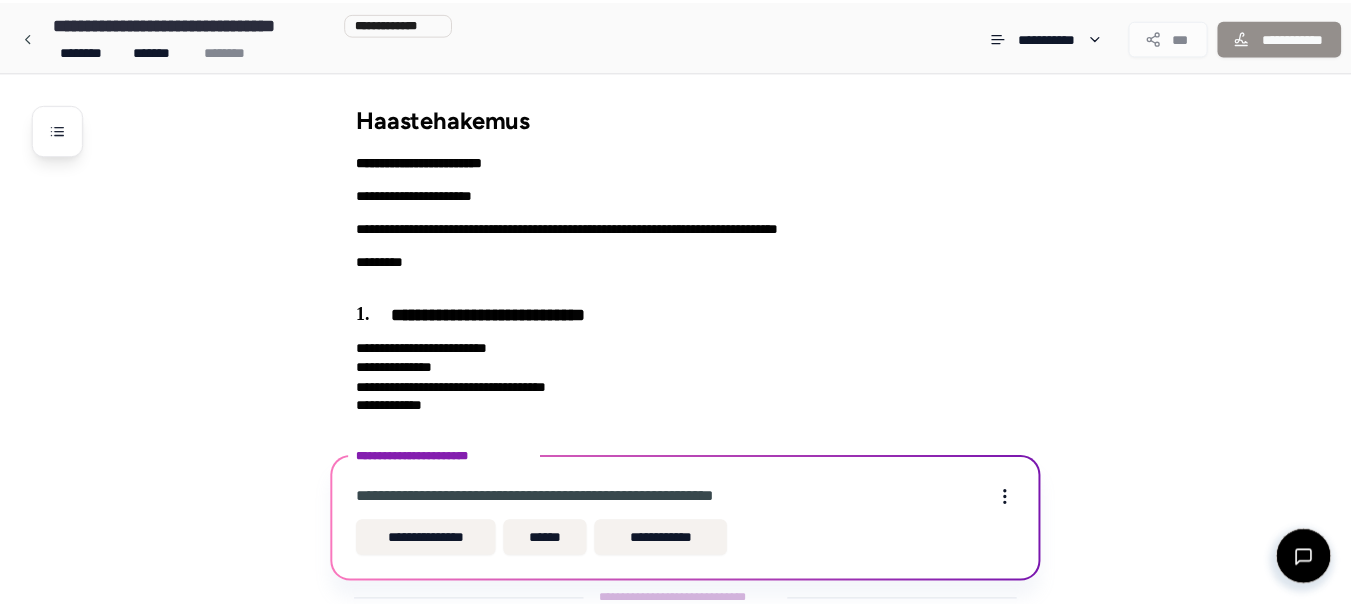 scroll, scrollTop: 55, scrollLeft: 0, axis: vertical 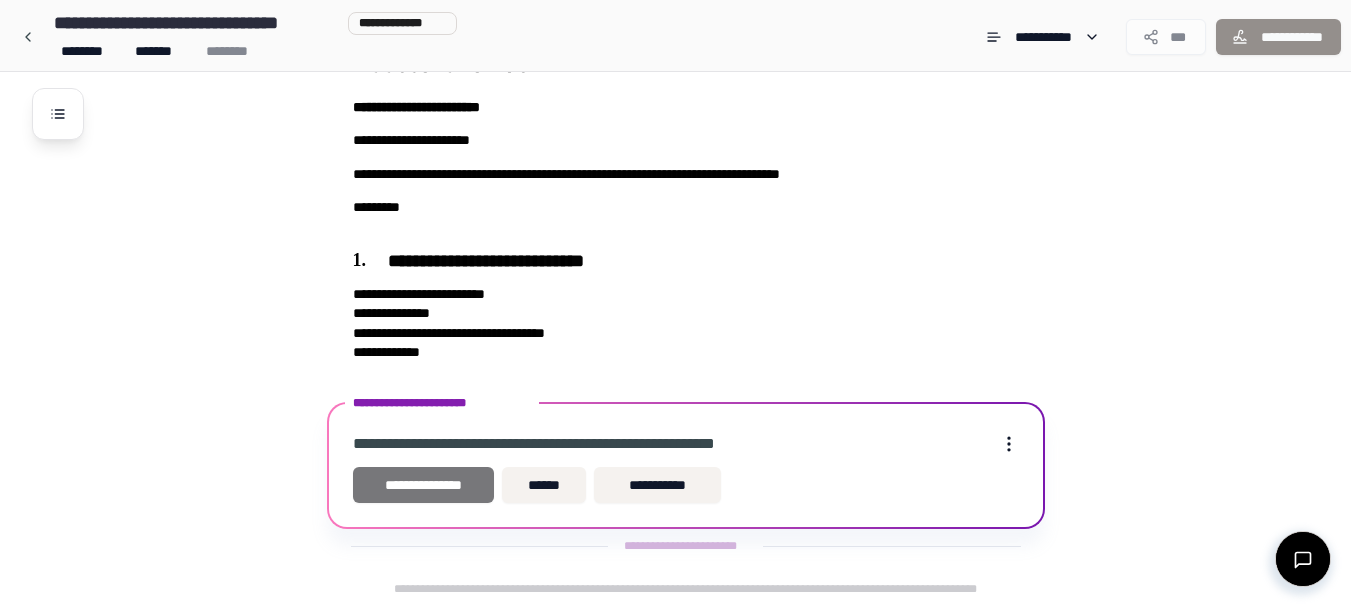 click on "**********" at bounding box center [423, 485] 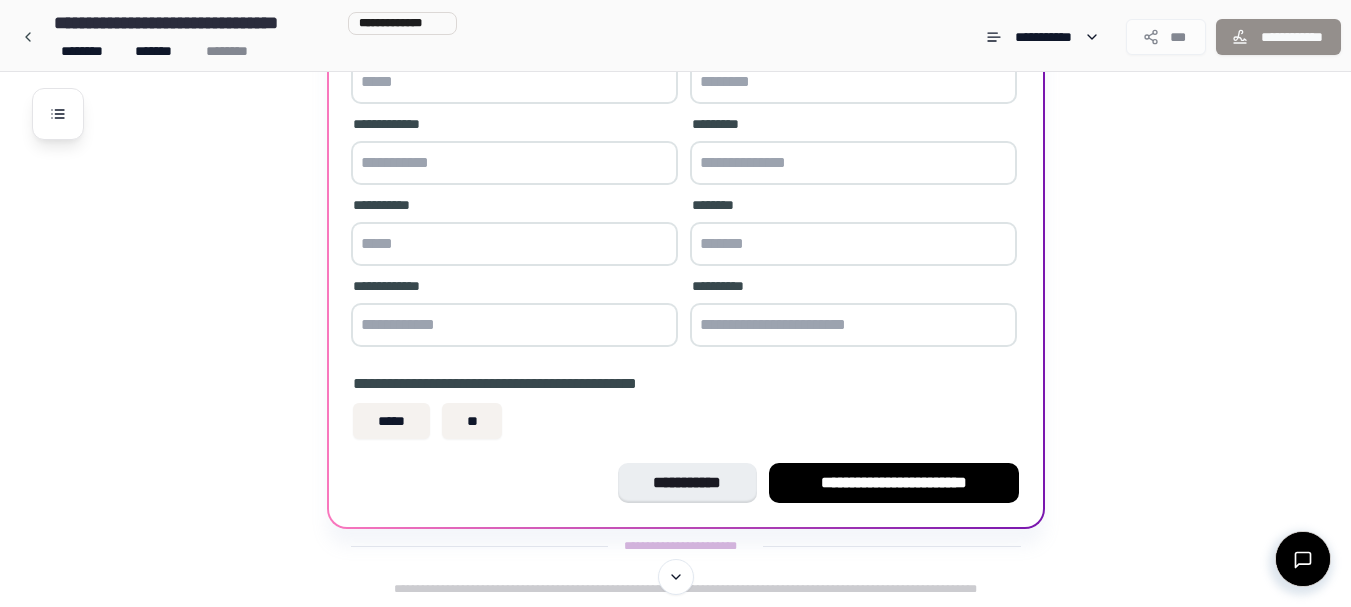 scroll, scrollTop: 268, scrollLeft: 0, axis: vertical 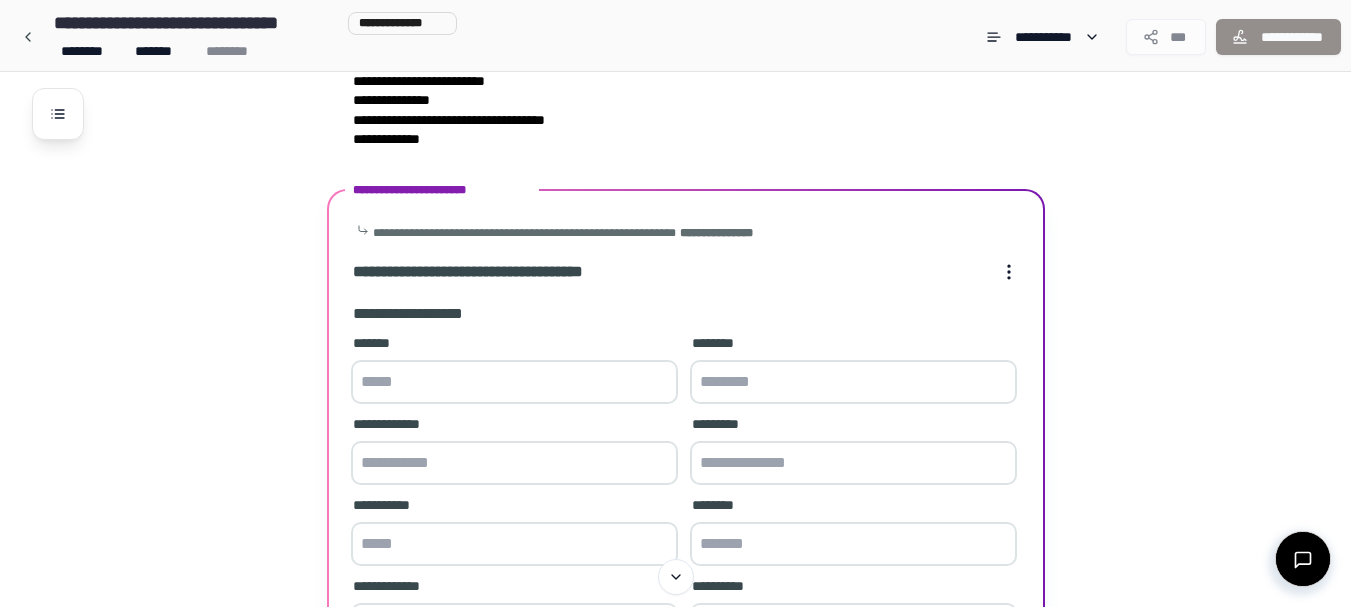 click at bounding box center [514, 382] 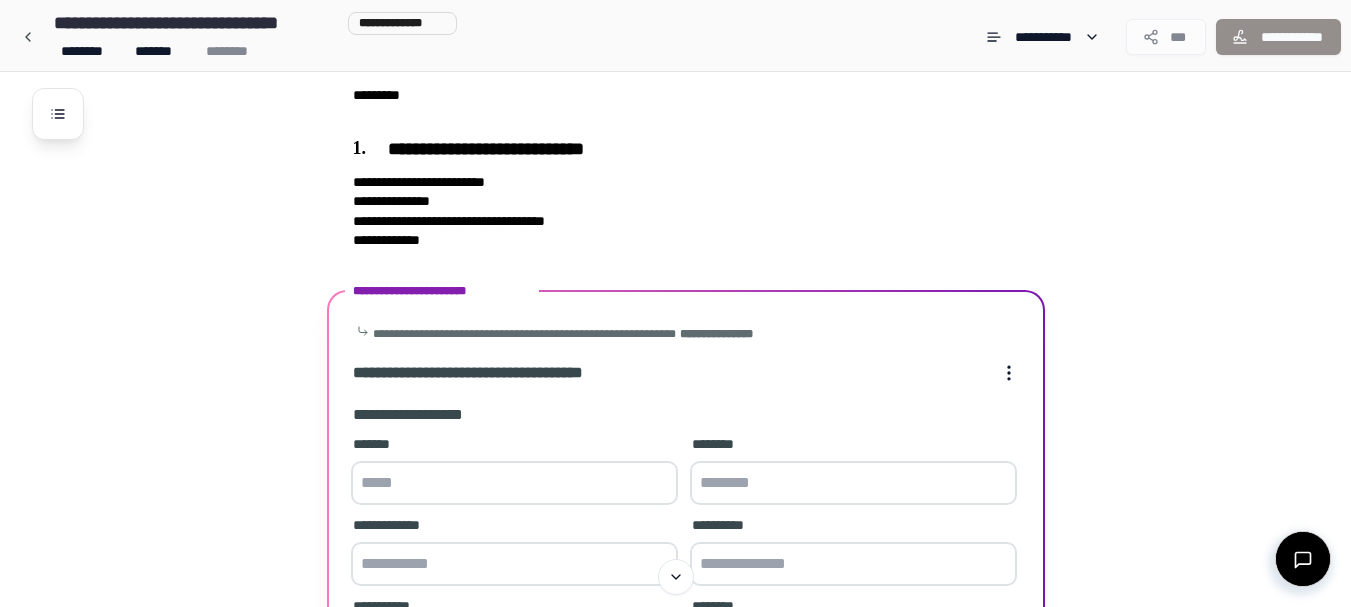 scroll, scrollTop: 268, scrollLeft: 0, axis: vertical 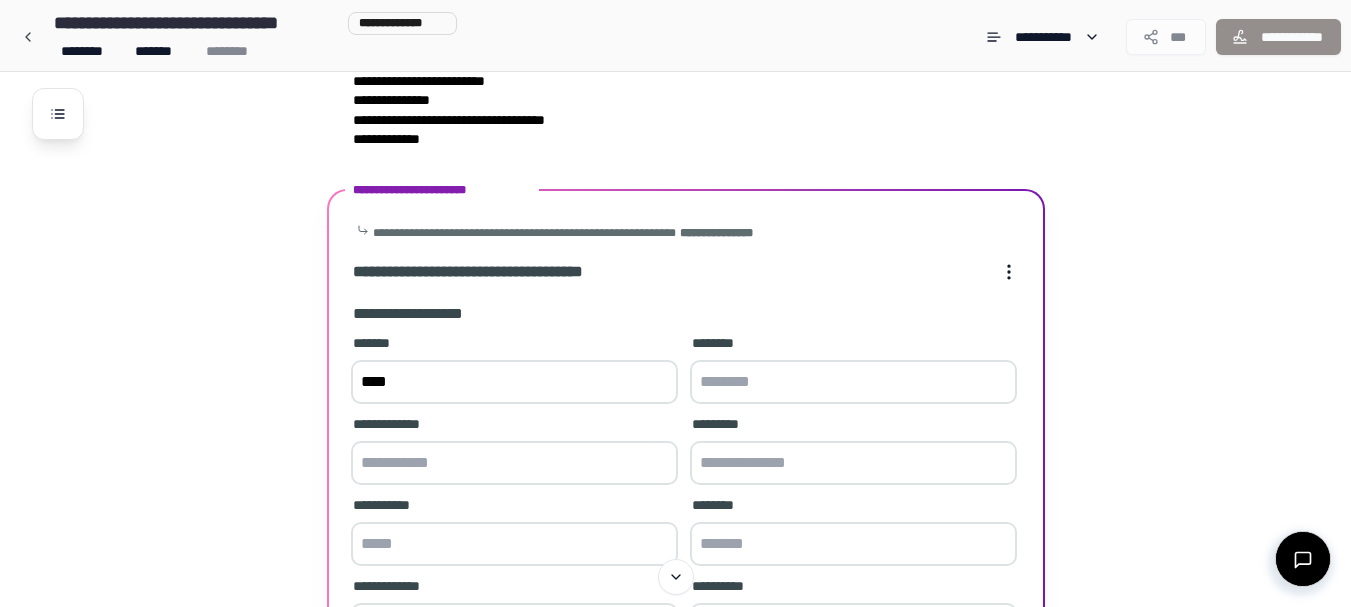 type on "****" 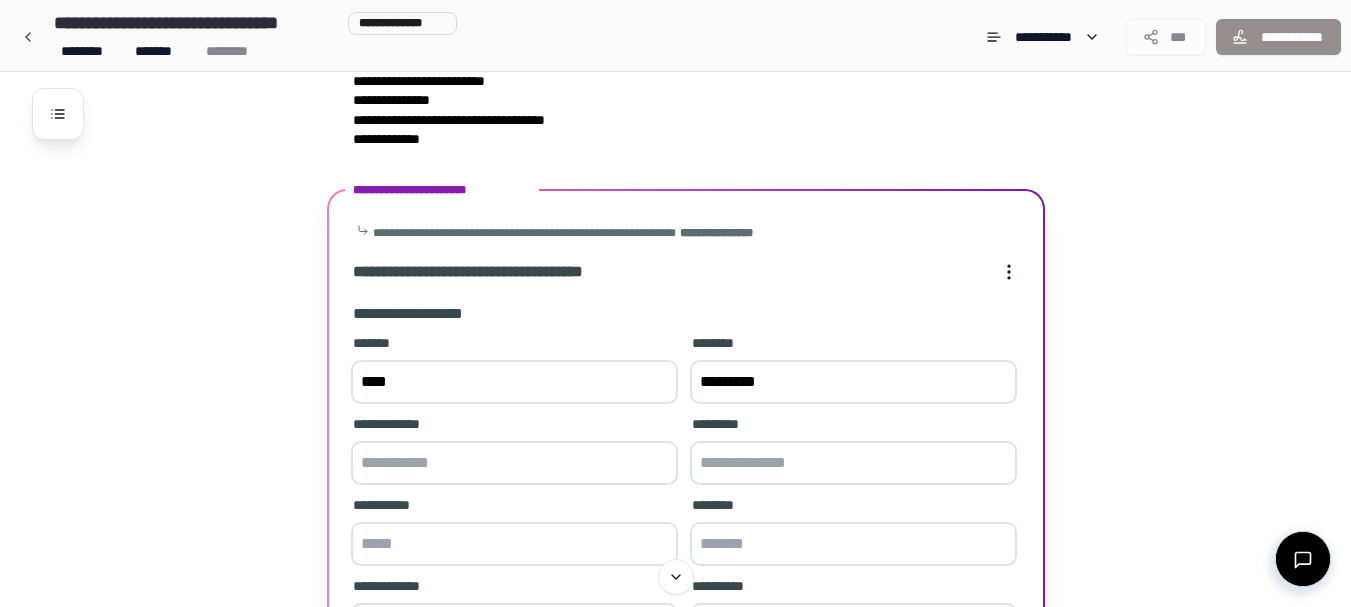 type on "*********" 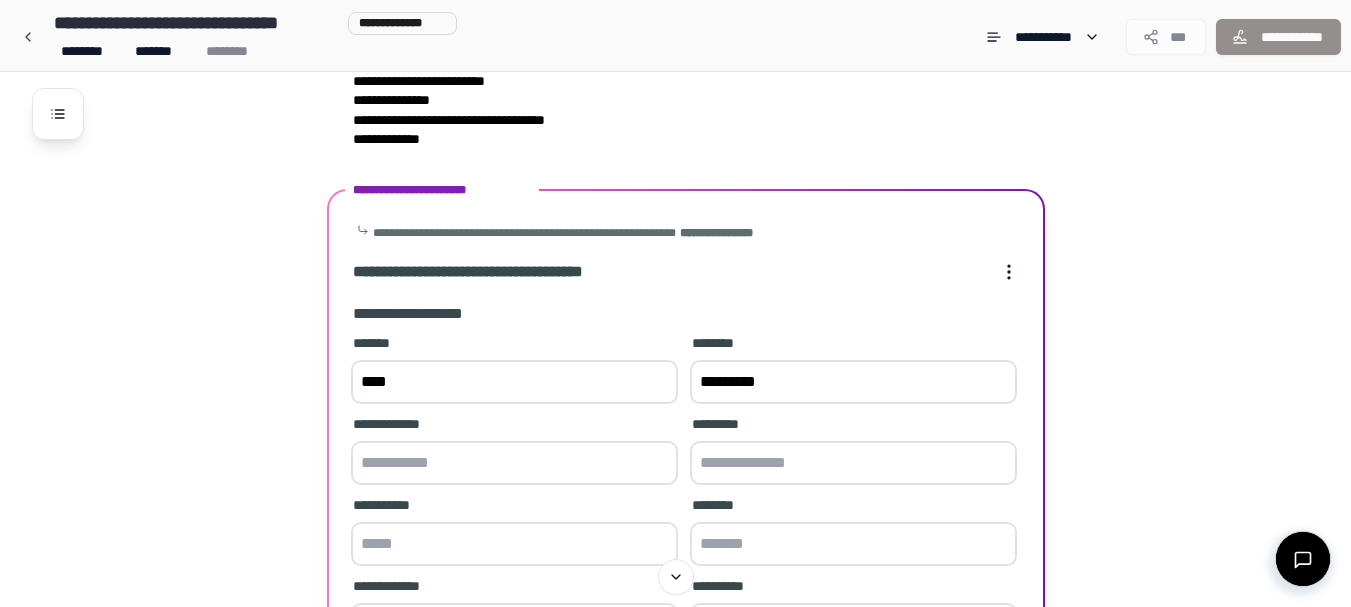 click at bounding box center (514, 463) 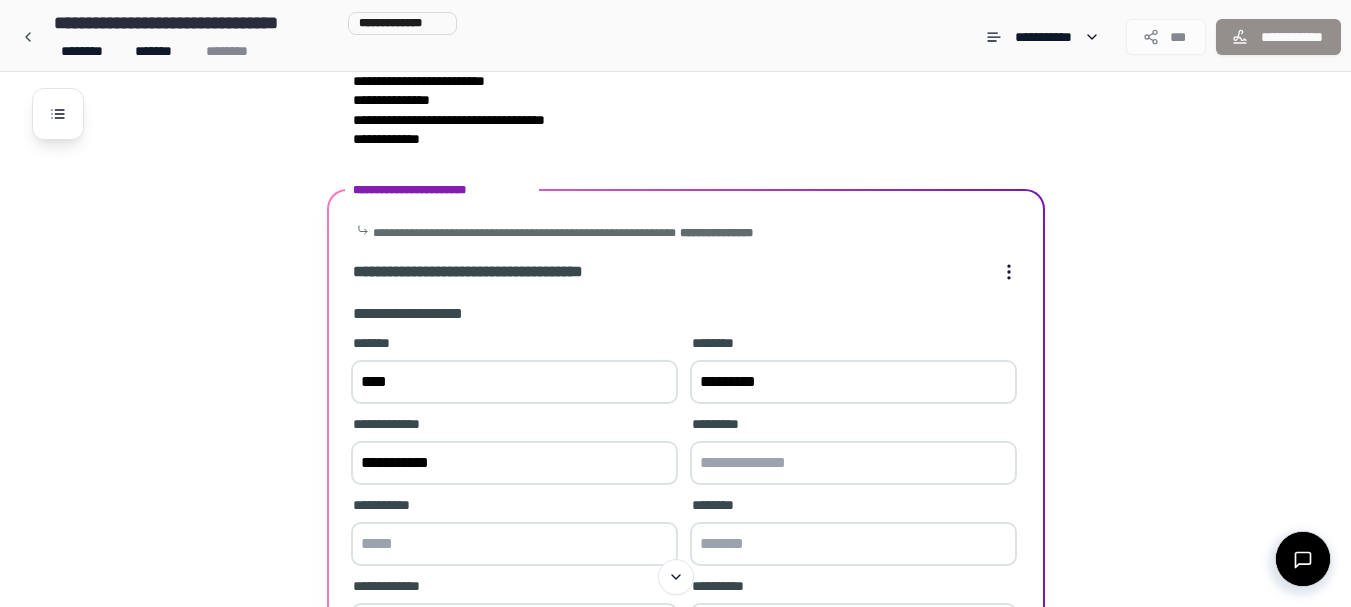 type on "**********" 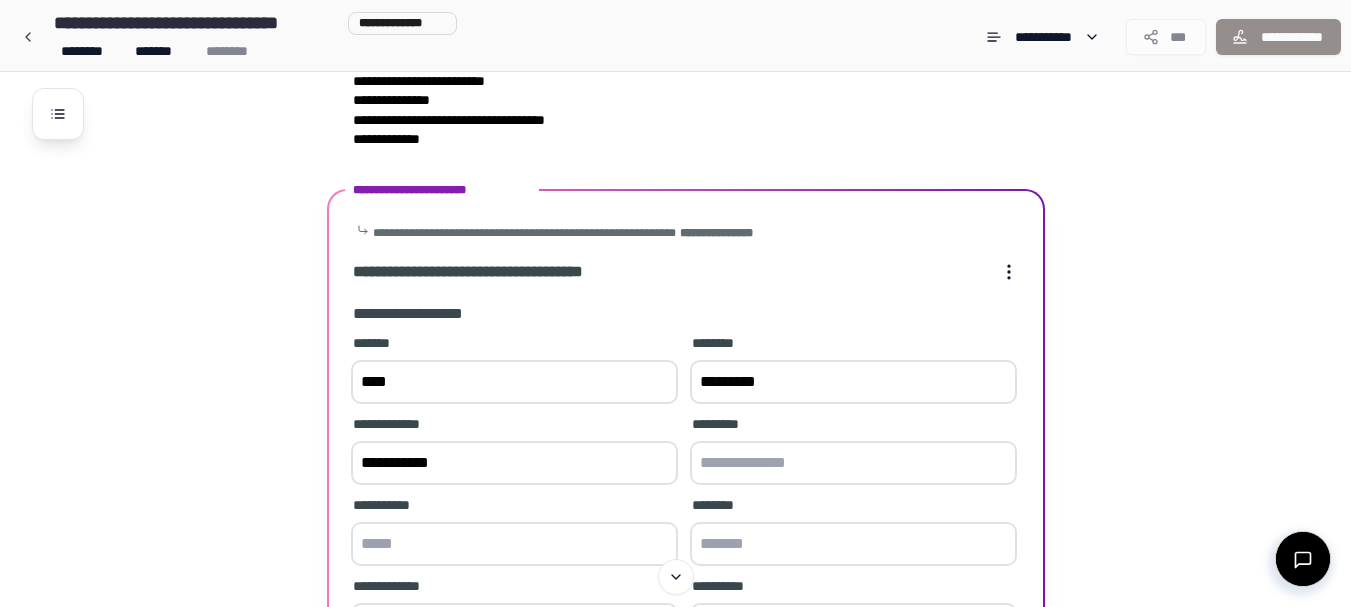 click at bounding box center (853, 463) 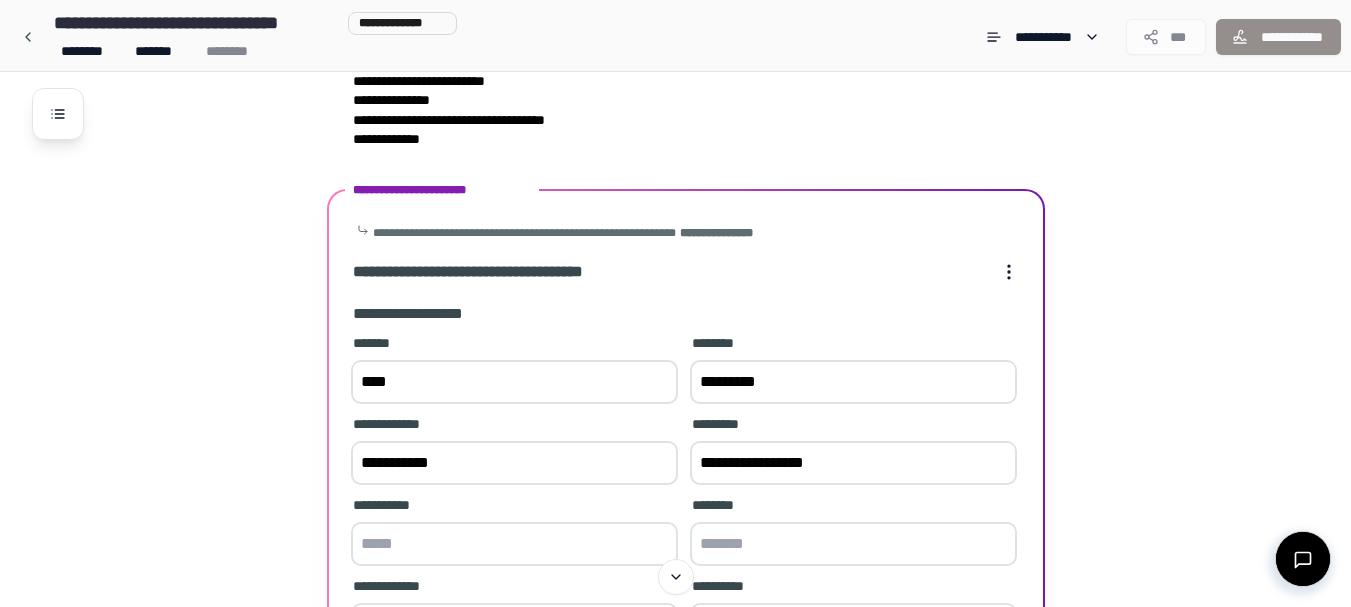 type on "**********" 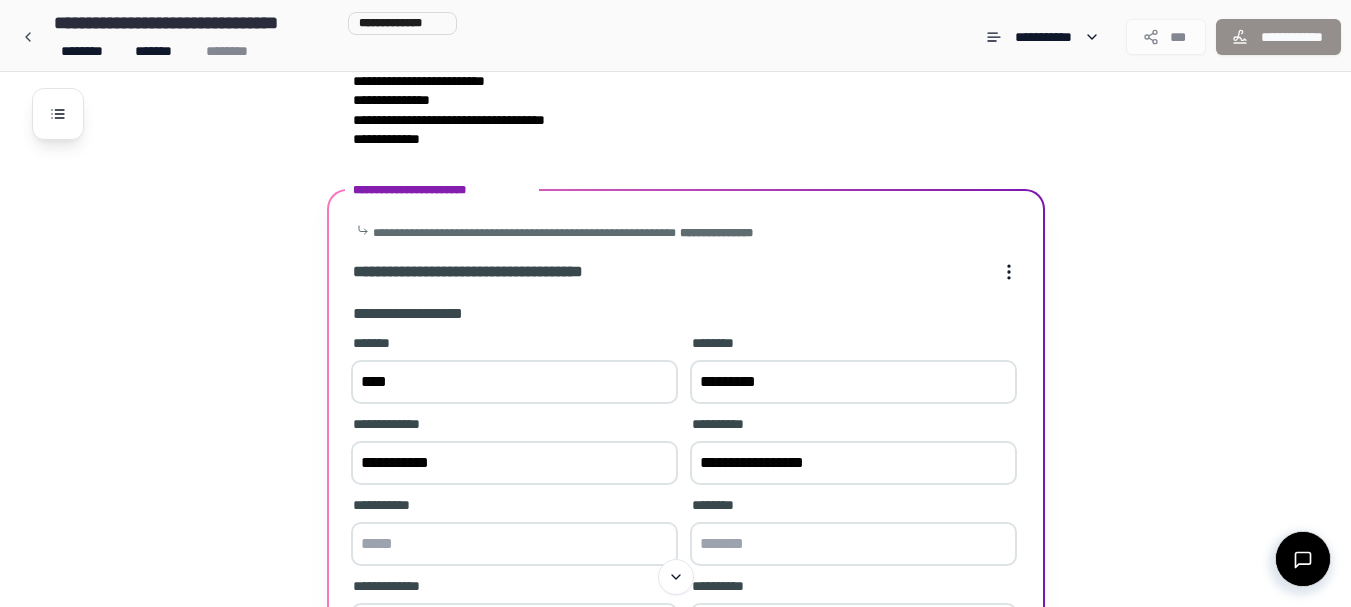 click at bounding box center [514, 544] 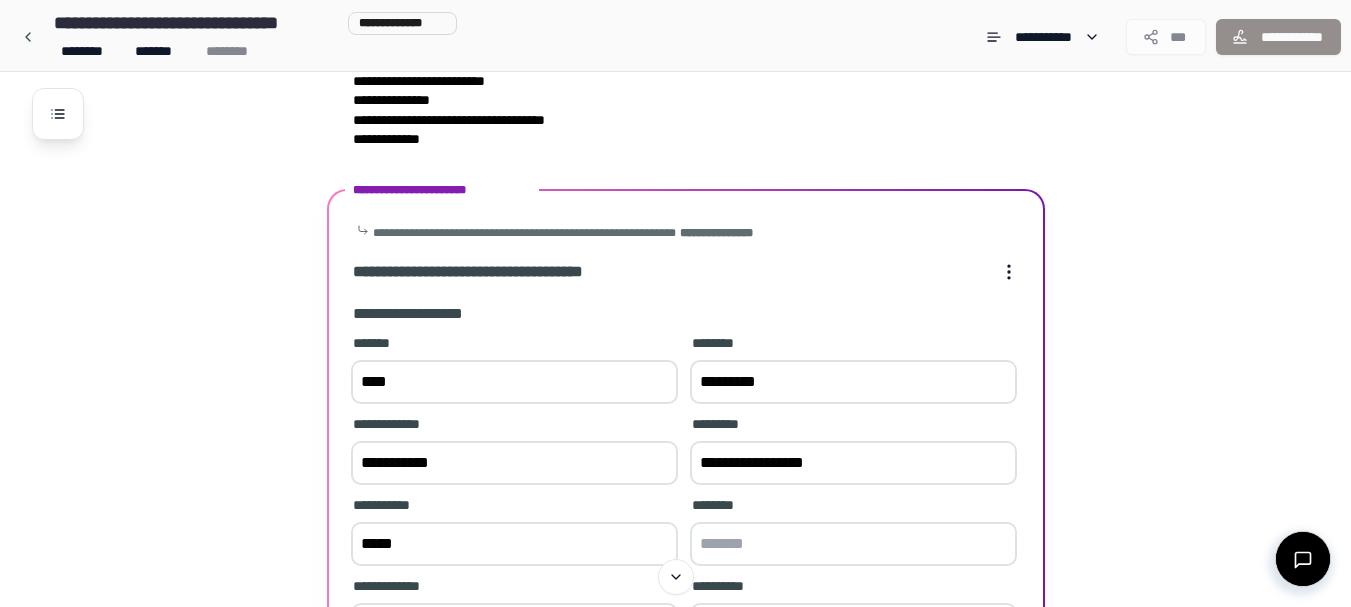 type on "*****" 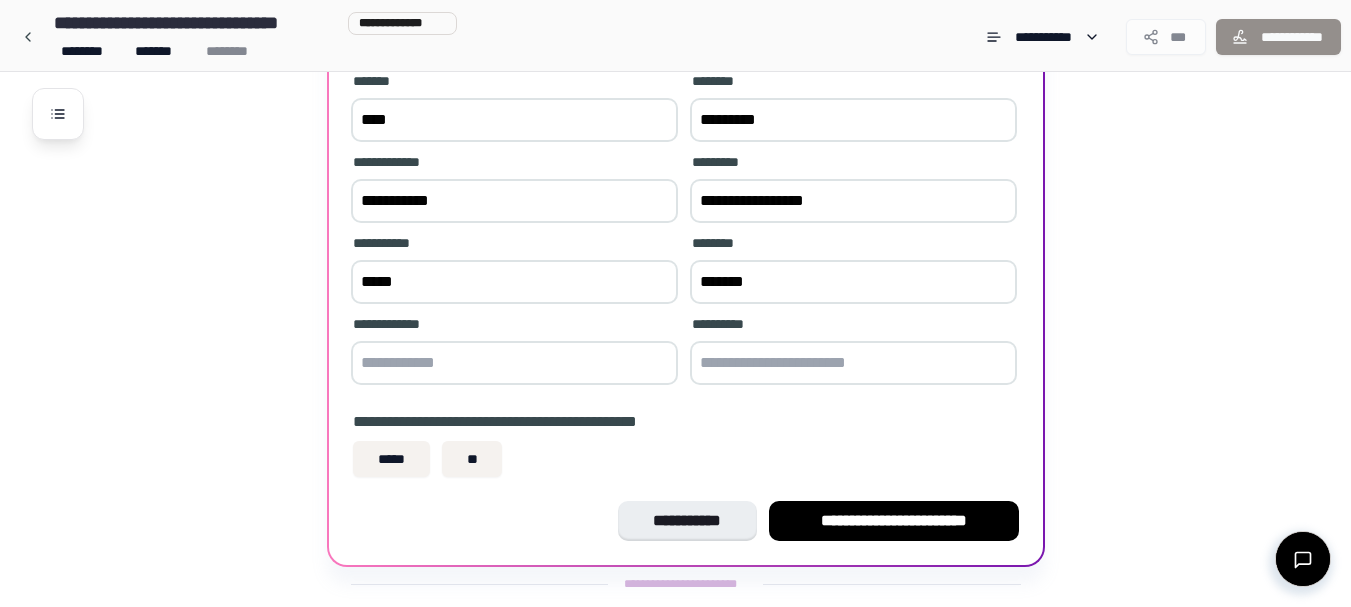 scroll, scrollTop: 568, scrollLeft: 0, axis: vertical 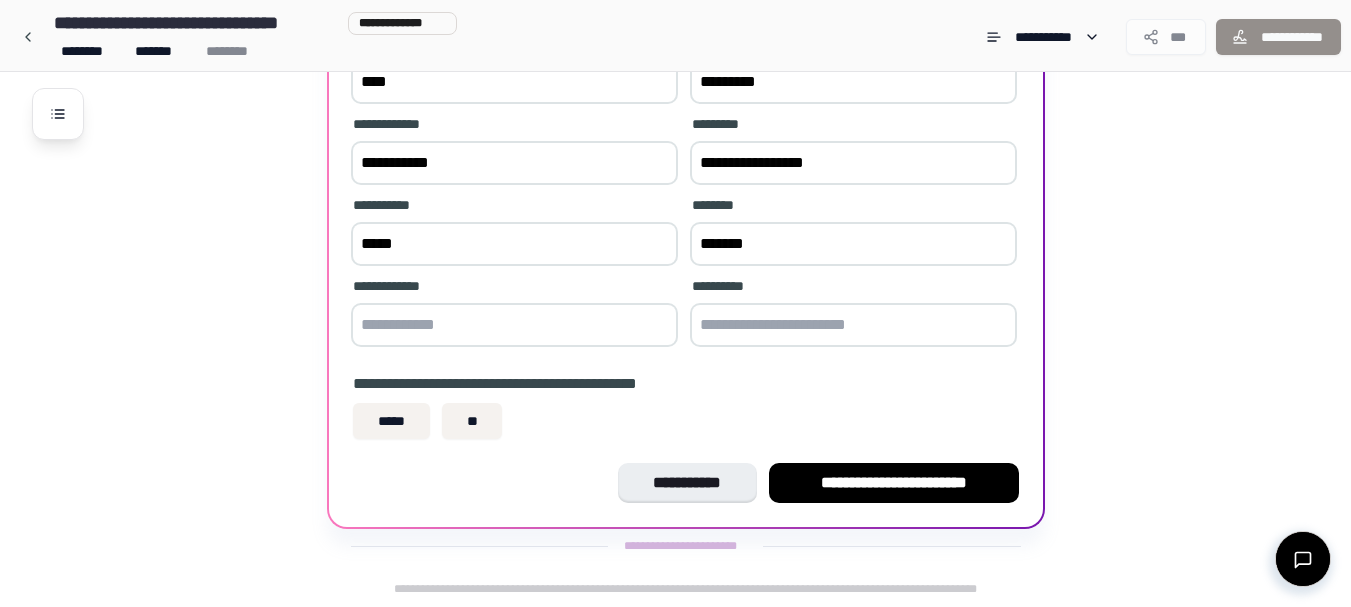 type on "*******" 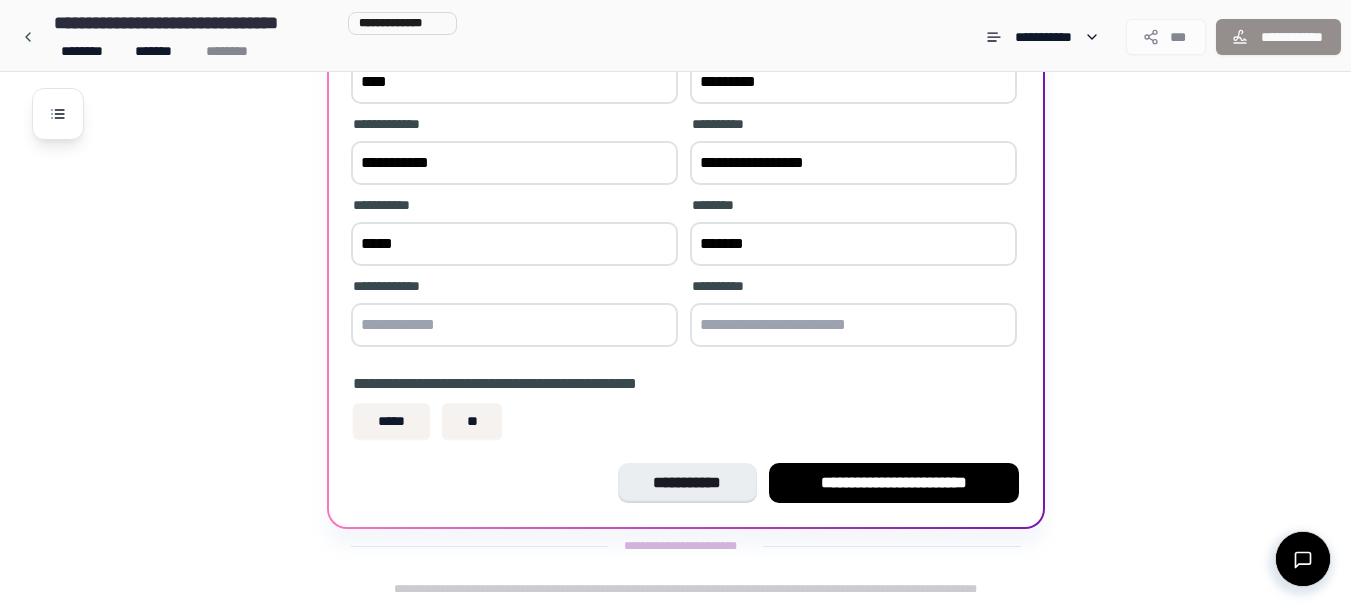 click at bounding box center [514, 325] 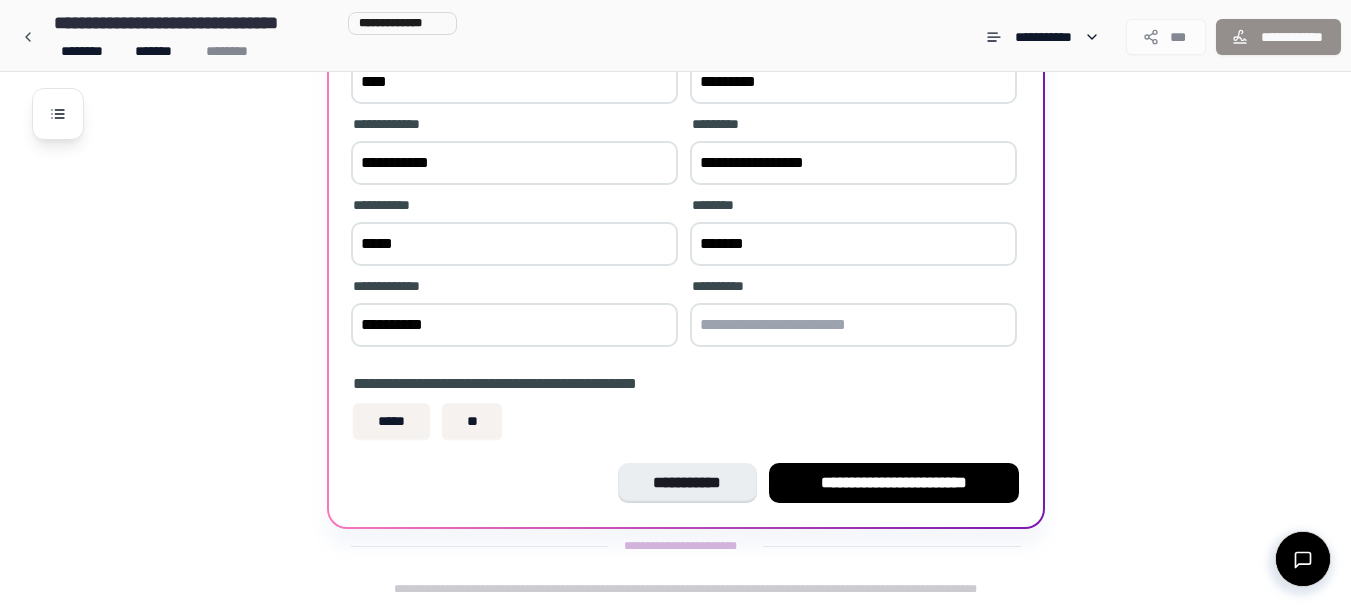 type on "**********" 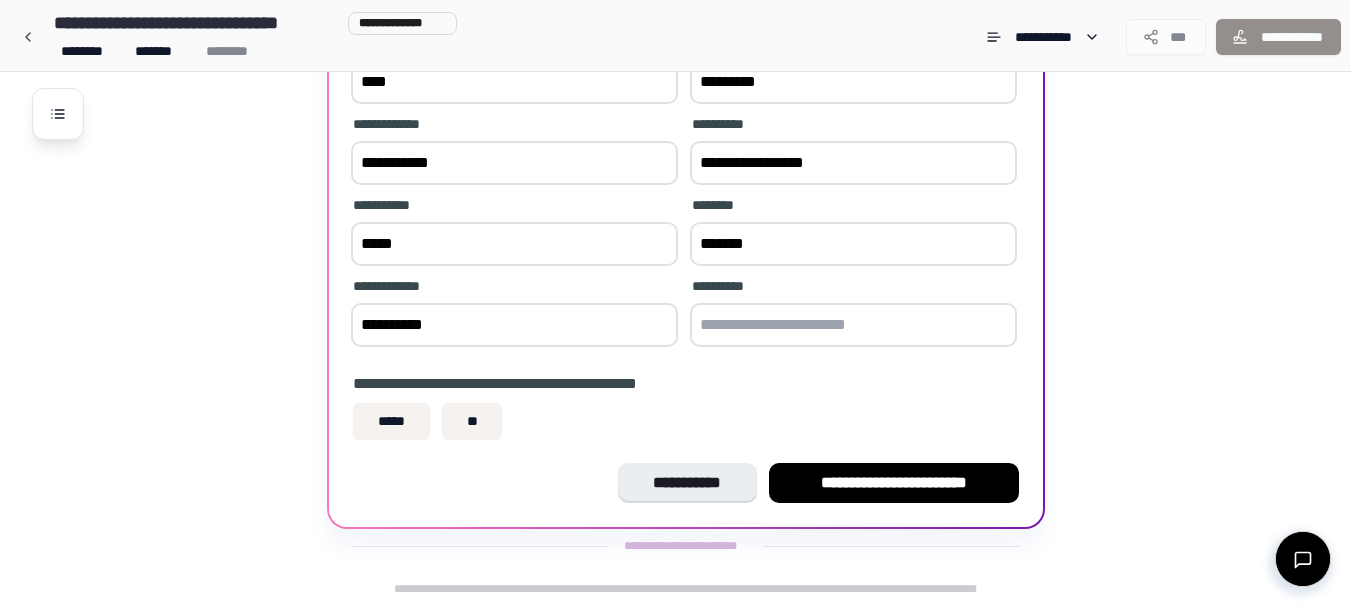 click at bounding box center [853, 325] 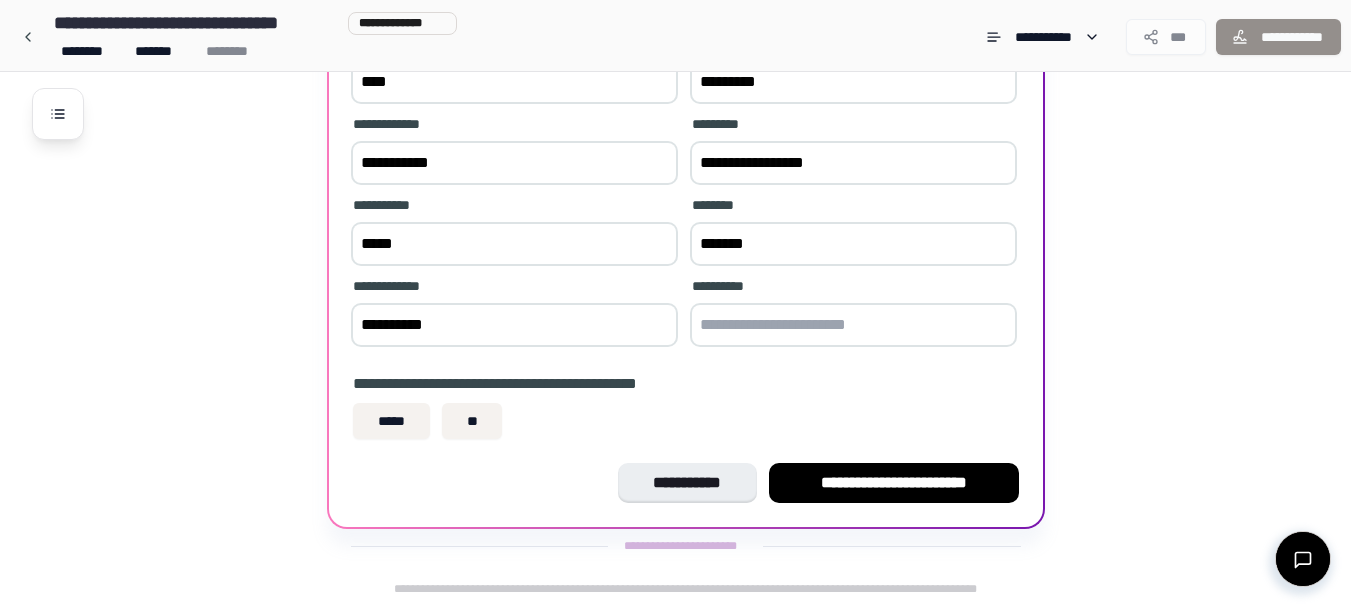 type on "**********" 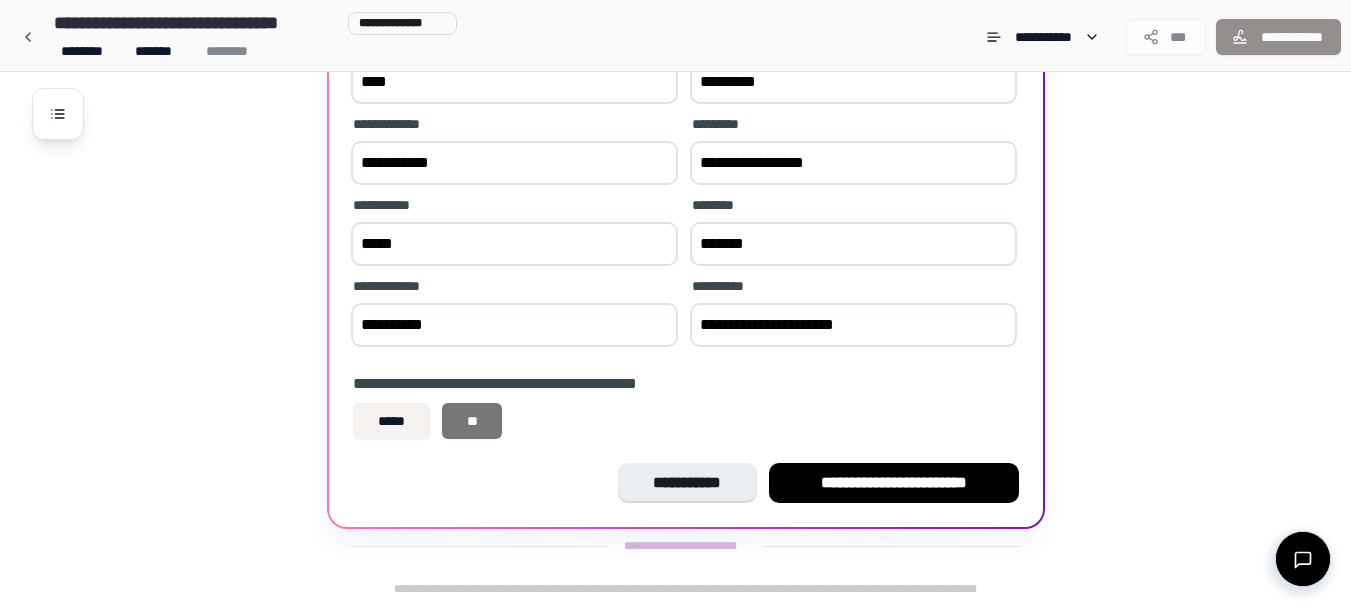 click on "**" at bounding box center [472, 421] 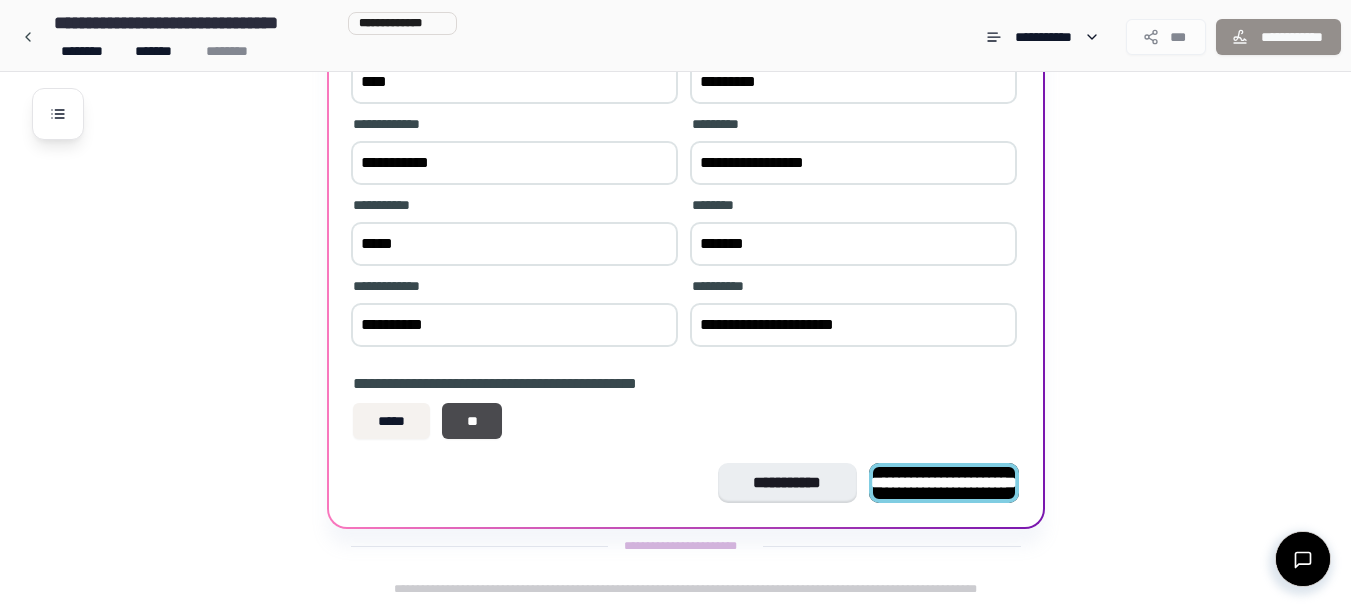 click on "**********" at bounding box center [944, 482] 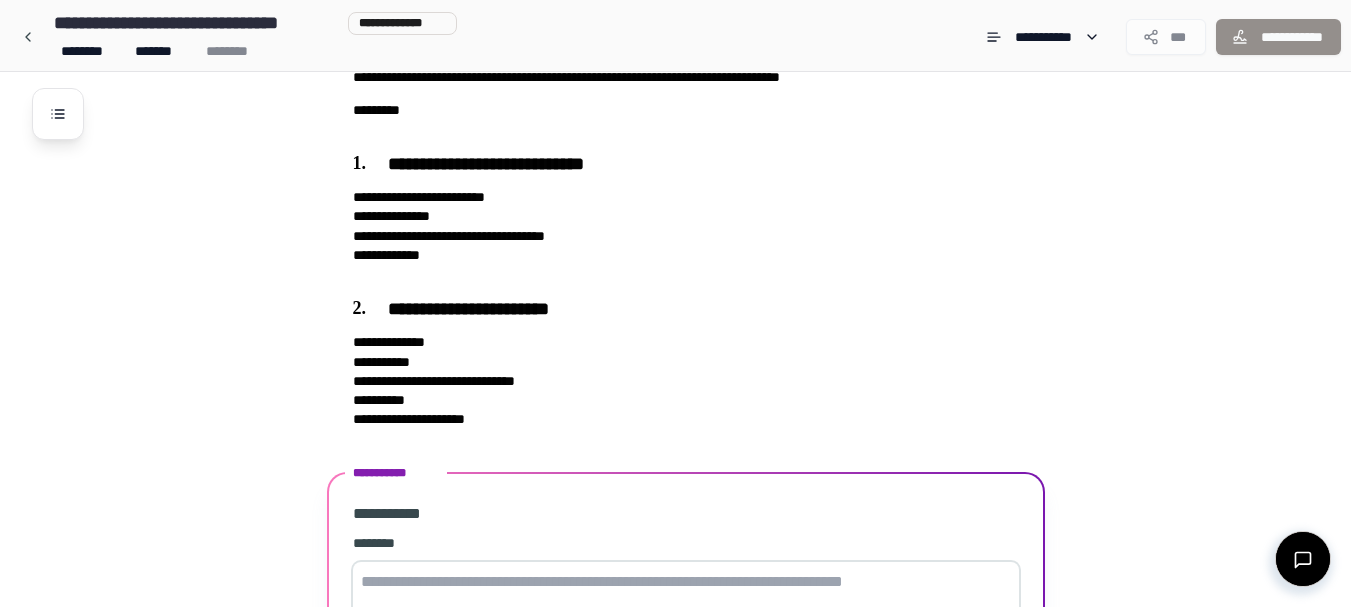 scroll, scrollTop: 416, scrollLeft: 0, axis: vertical 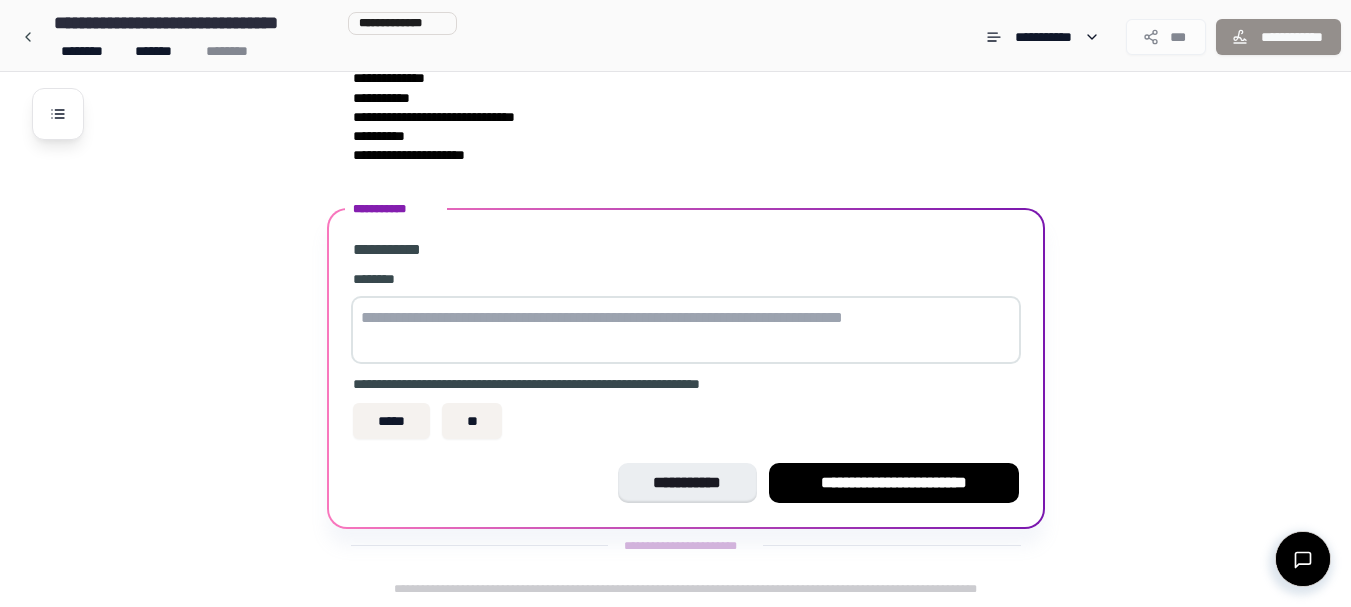 click at bounding box center (686, 330) 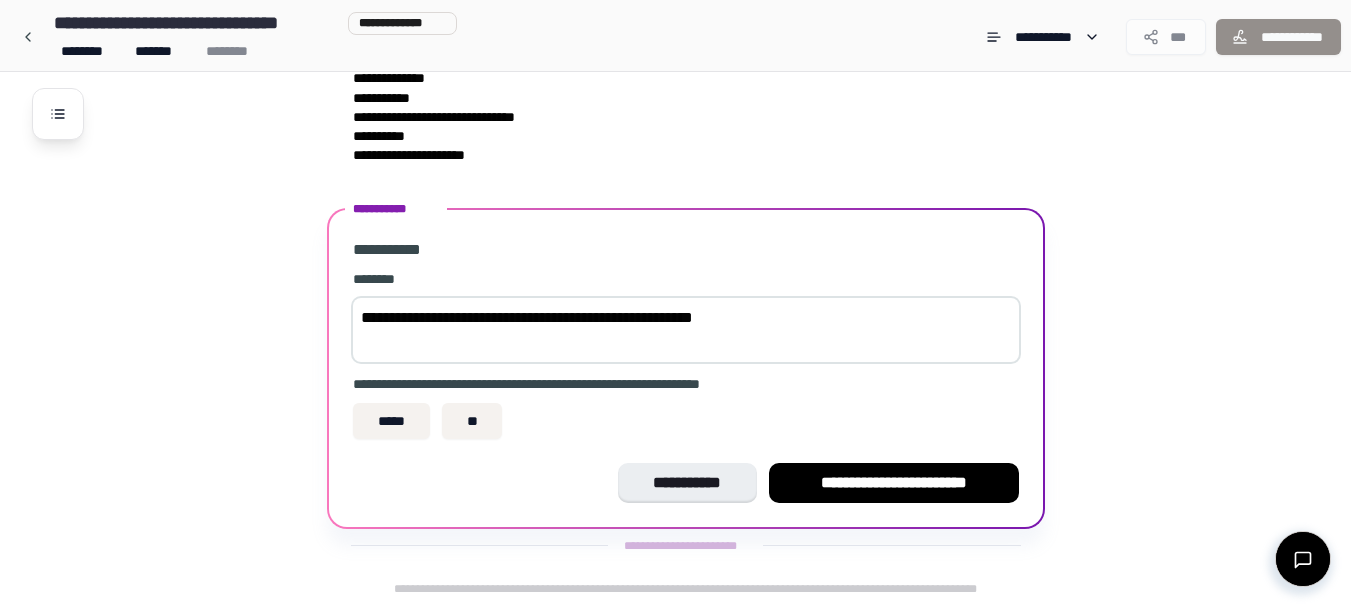 click on "**********" at bounding box center (686, 330) 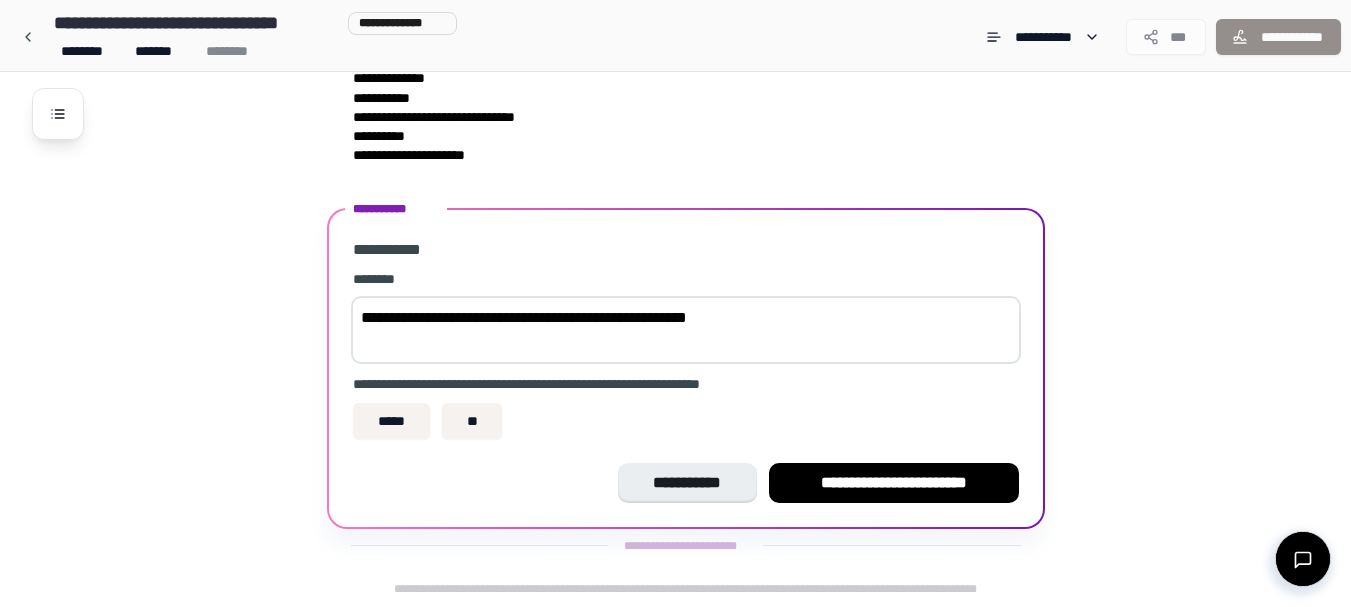 click on "**********" at bounding box center [686, 330] 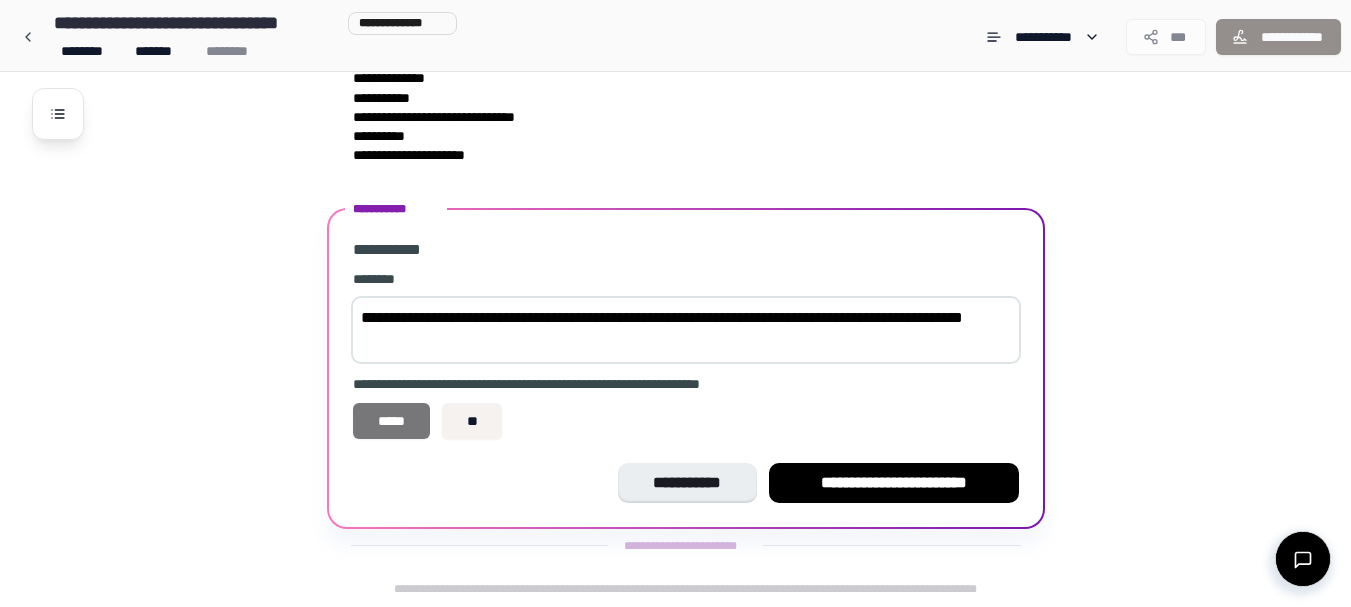 click on "*****" at bounding box center [391, 421] 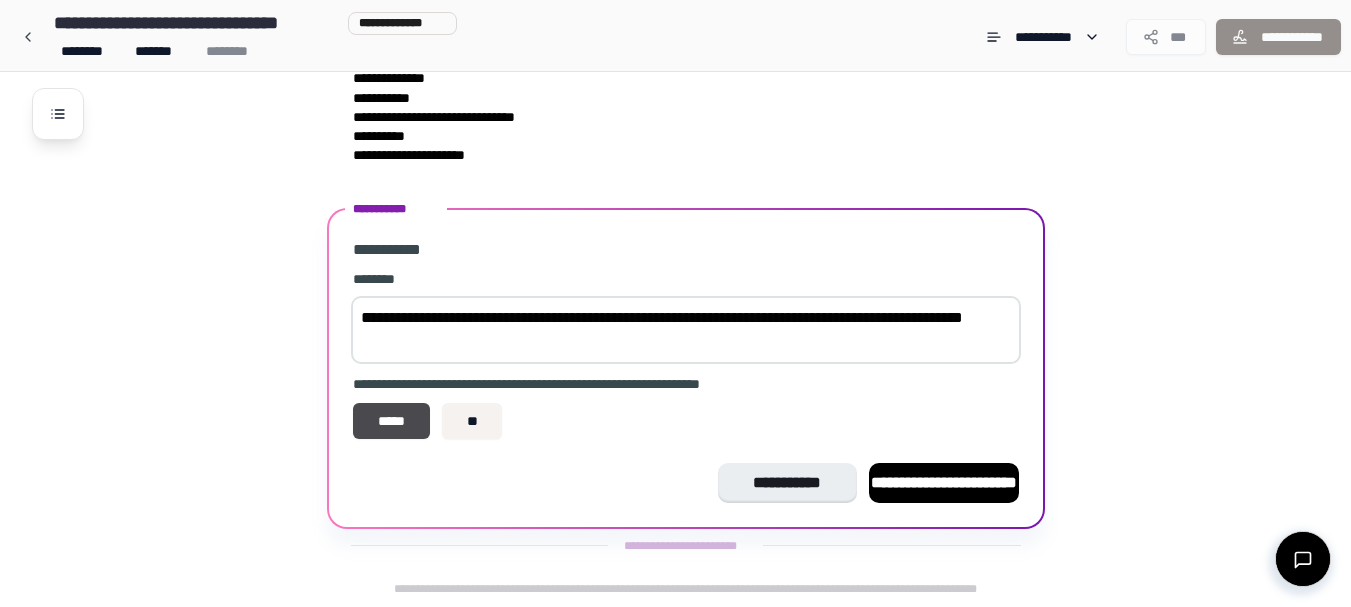 click on "**********" at bounding box center [686, 330] 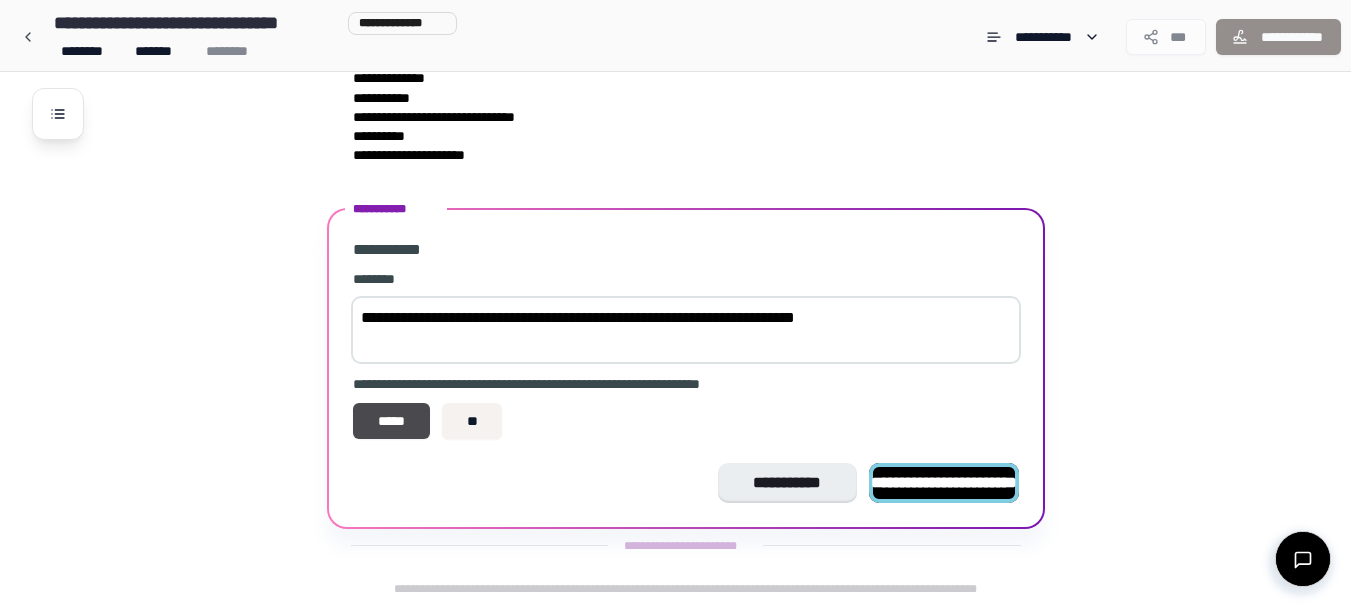 type on "**********" 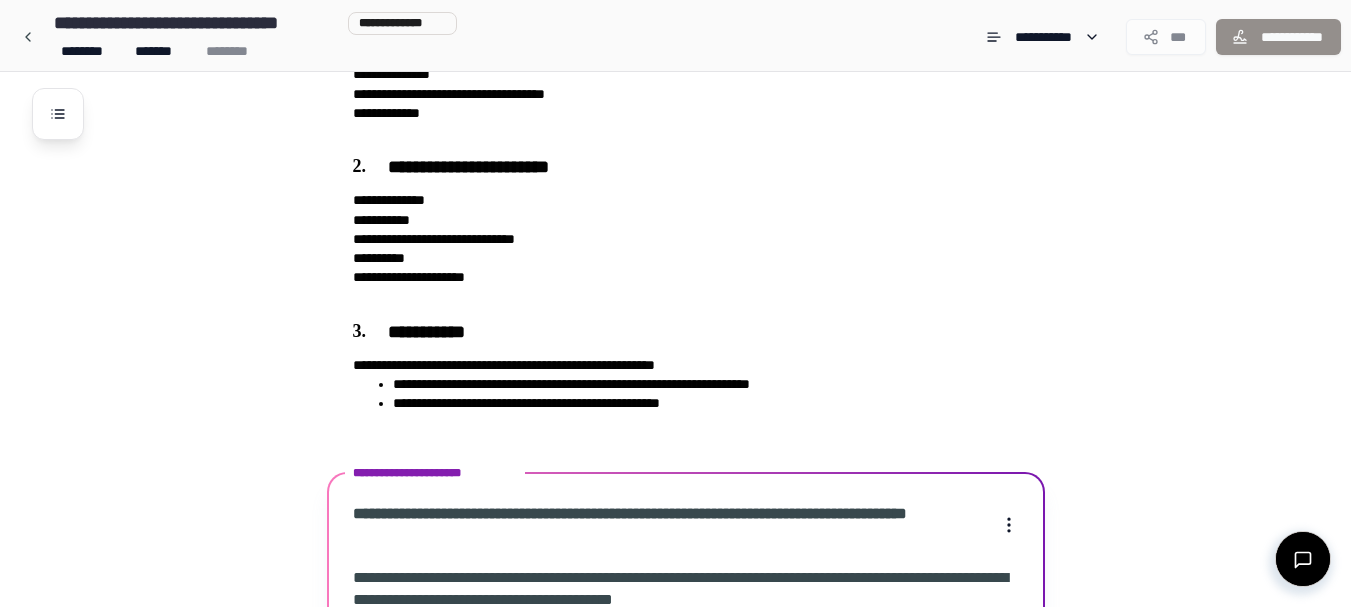 scroll, scrollTop: 632, scrollLeft: 0, axis: vertical 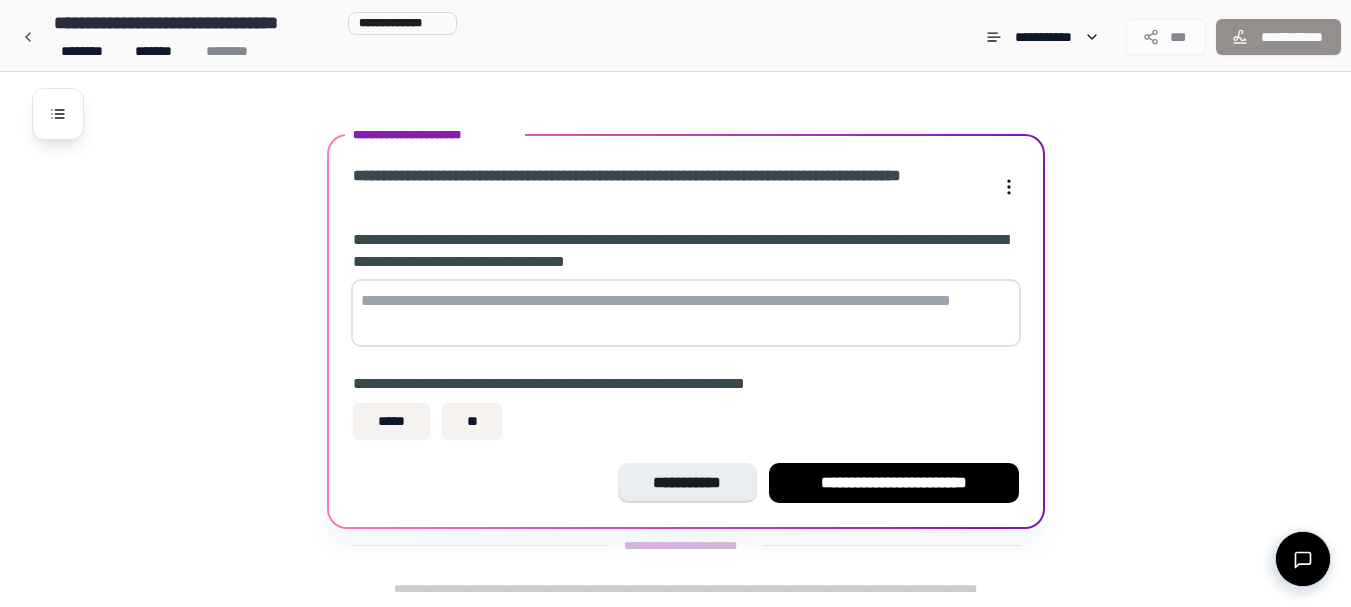click at bounding box center [686, 313] 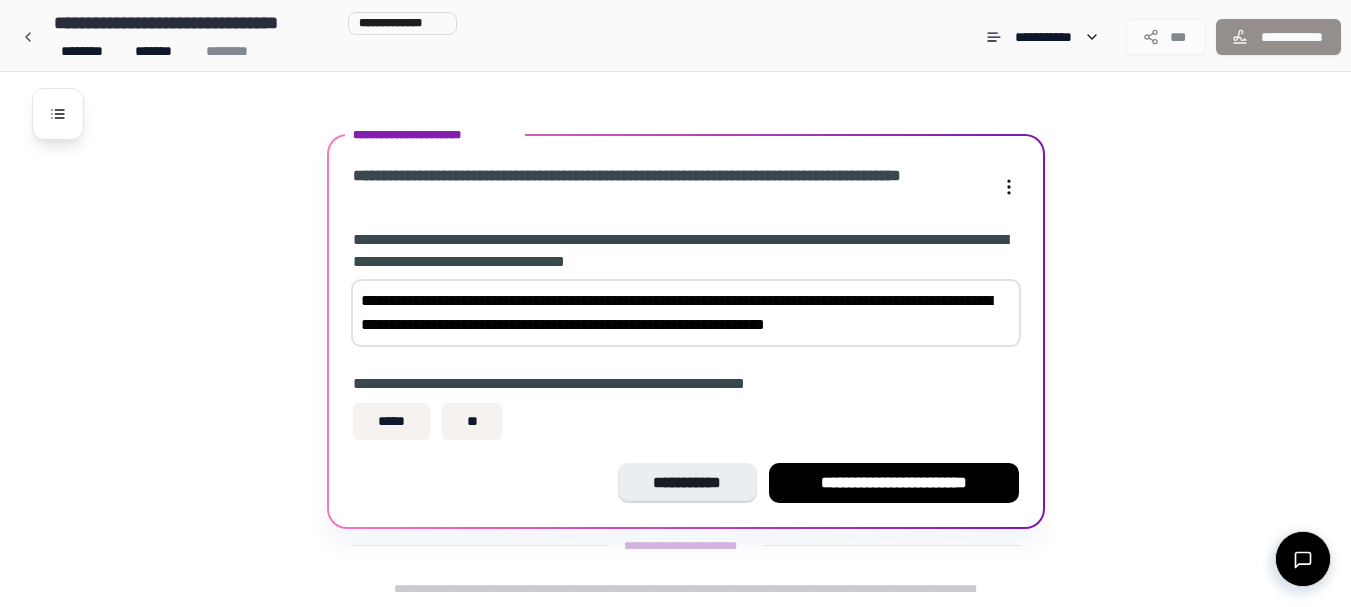 click on "**********" at bounding box center [686, 338] 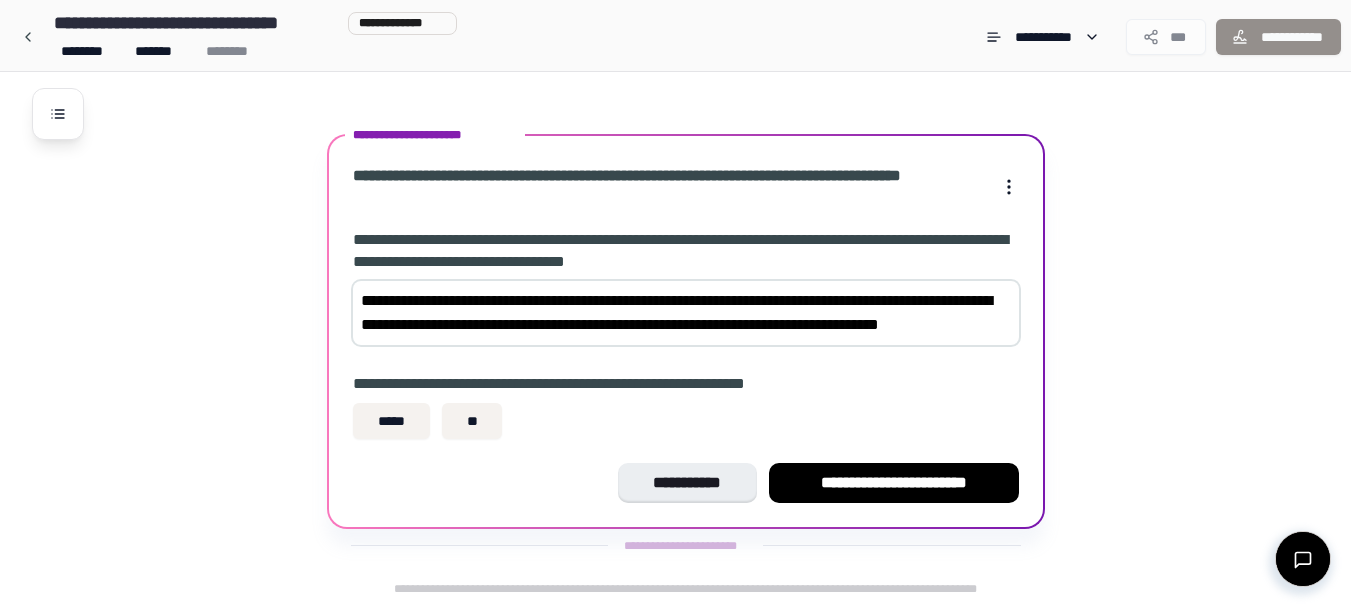 scroll, scrollTop: 656, scrollLeft: 0, axis: vertical 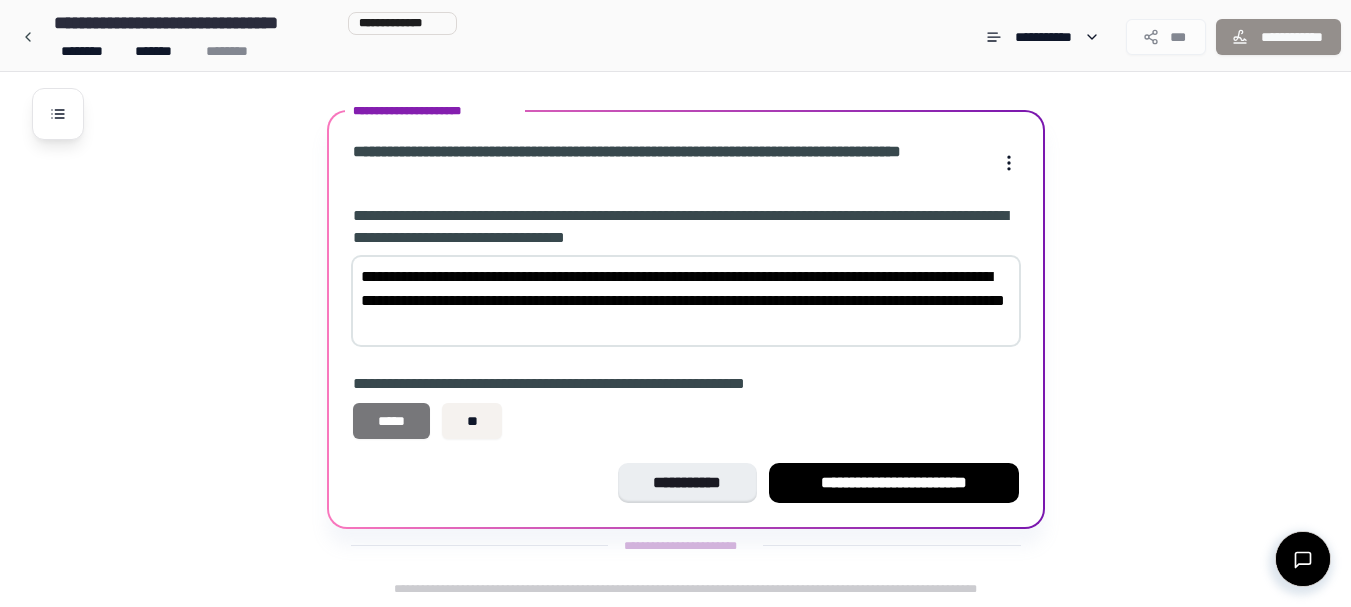 type on "**********" 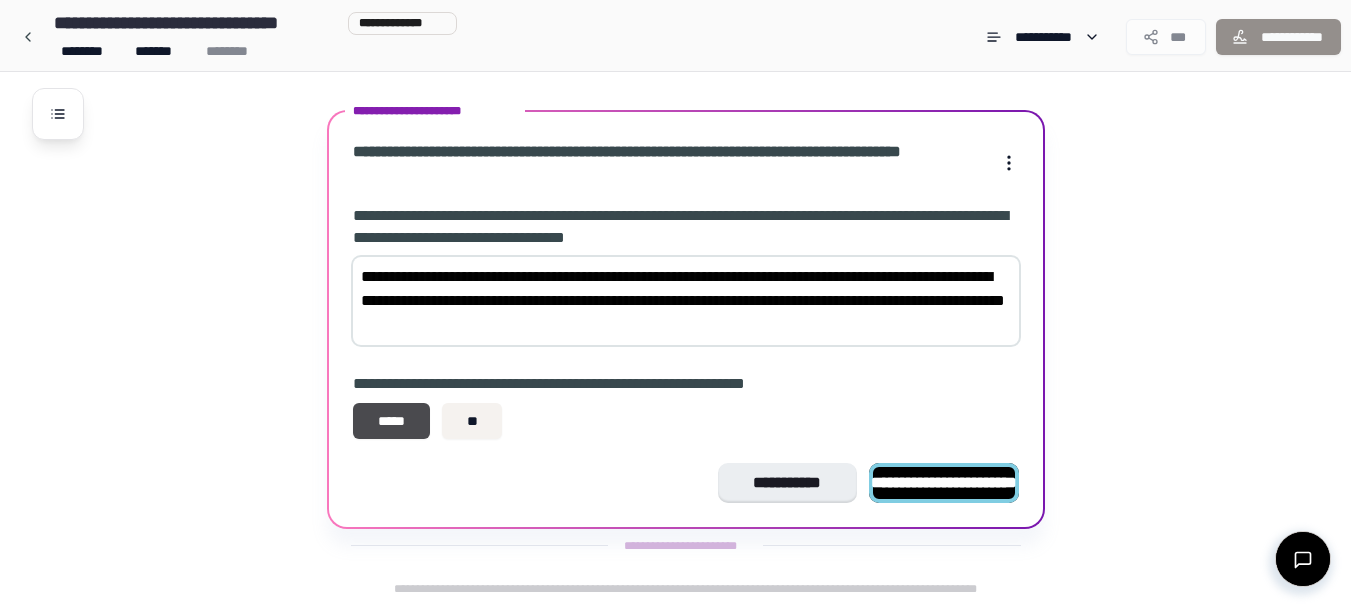 click on "**********" at bounding box center [944, 482] 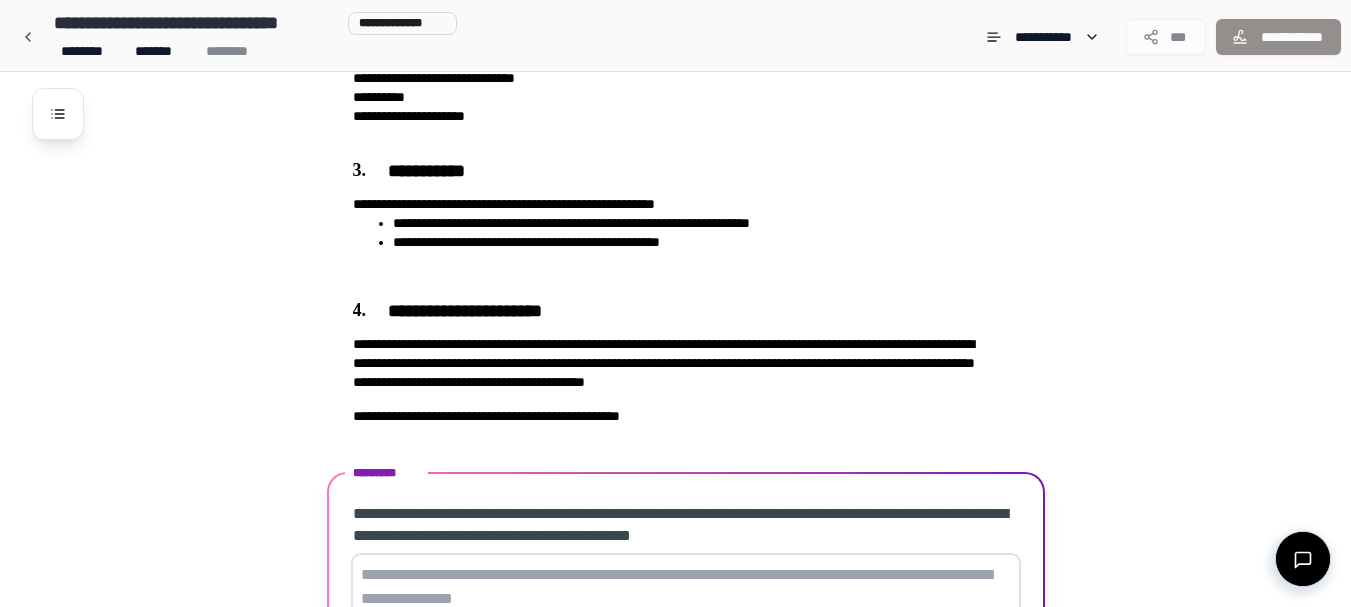 scroll, scrollTop: 635, scrollLeft: 0, axis: vertical 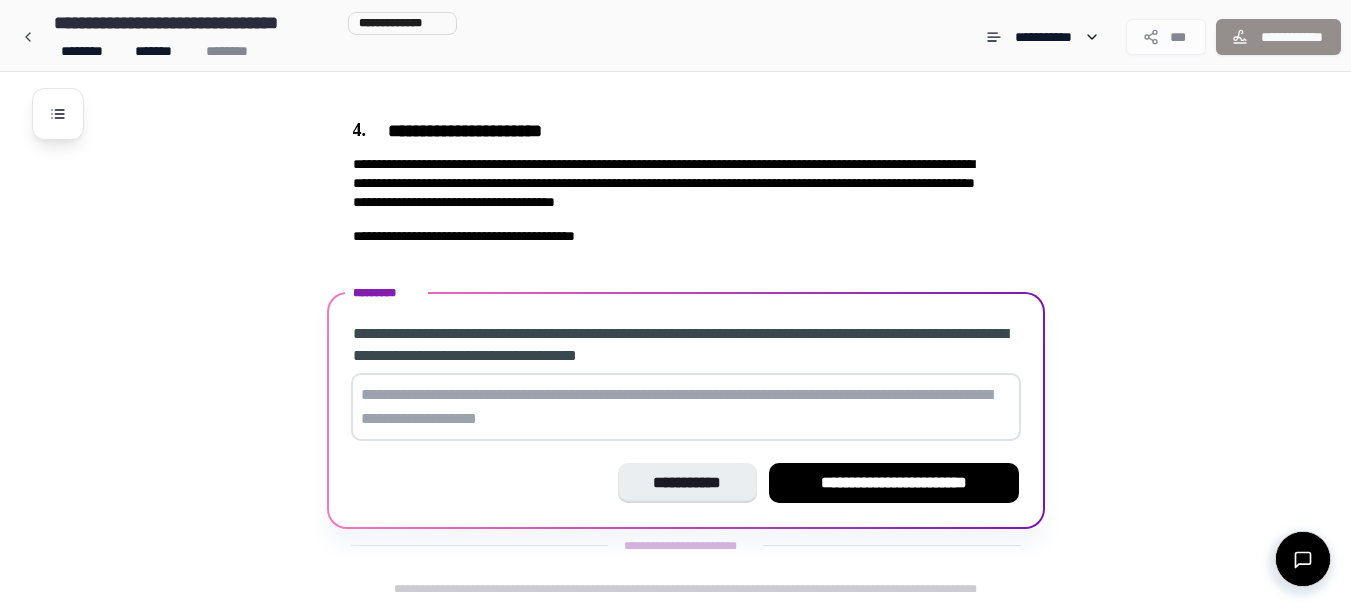 click at bounding box center [686, 407] 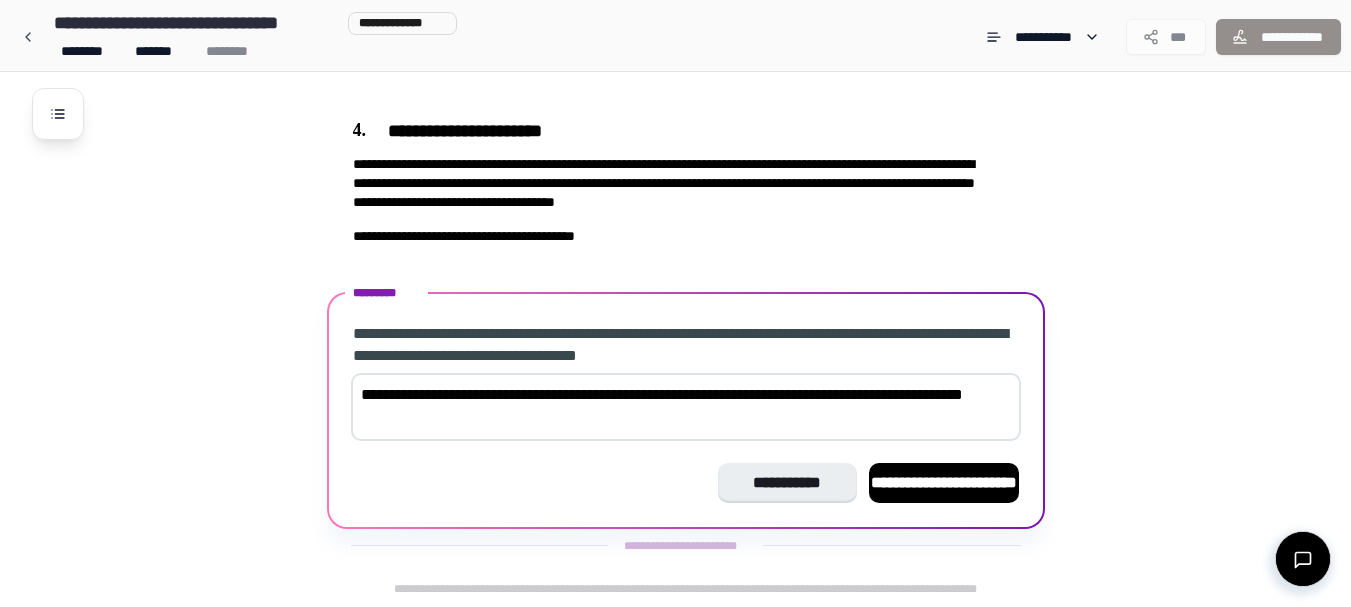 click on "**********" at bounding box center [686, 407] 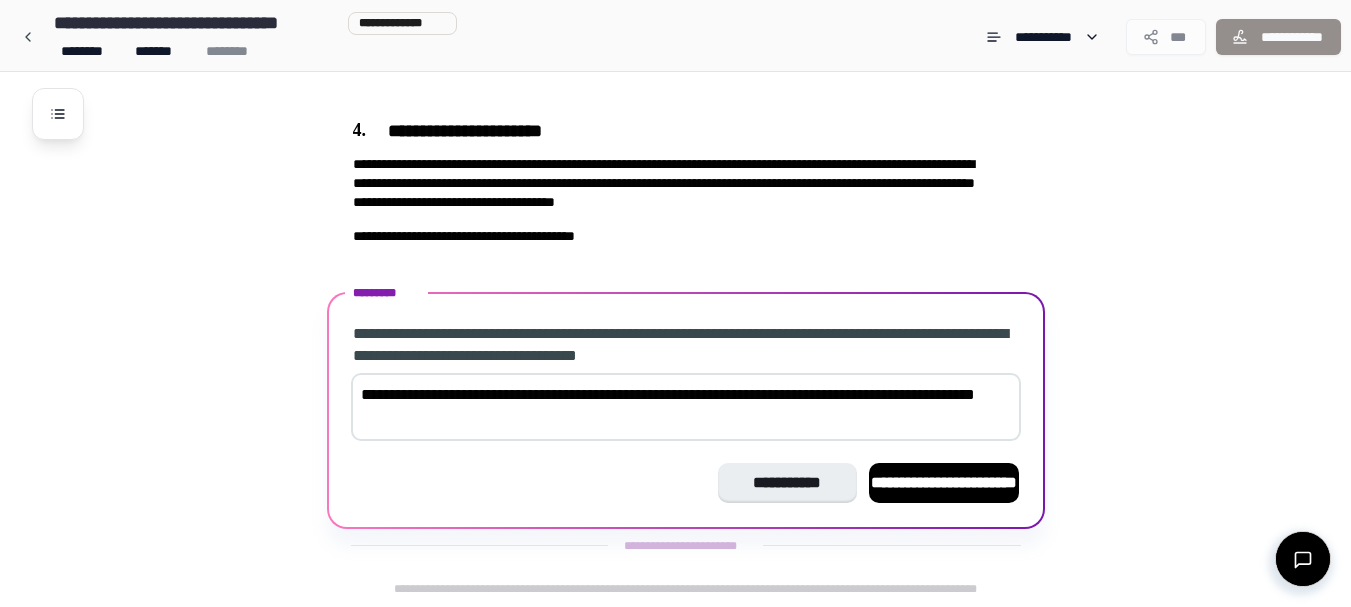 click on "**********" at bounding box center [686, 407] 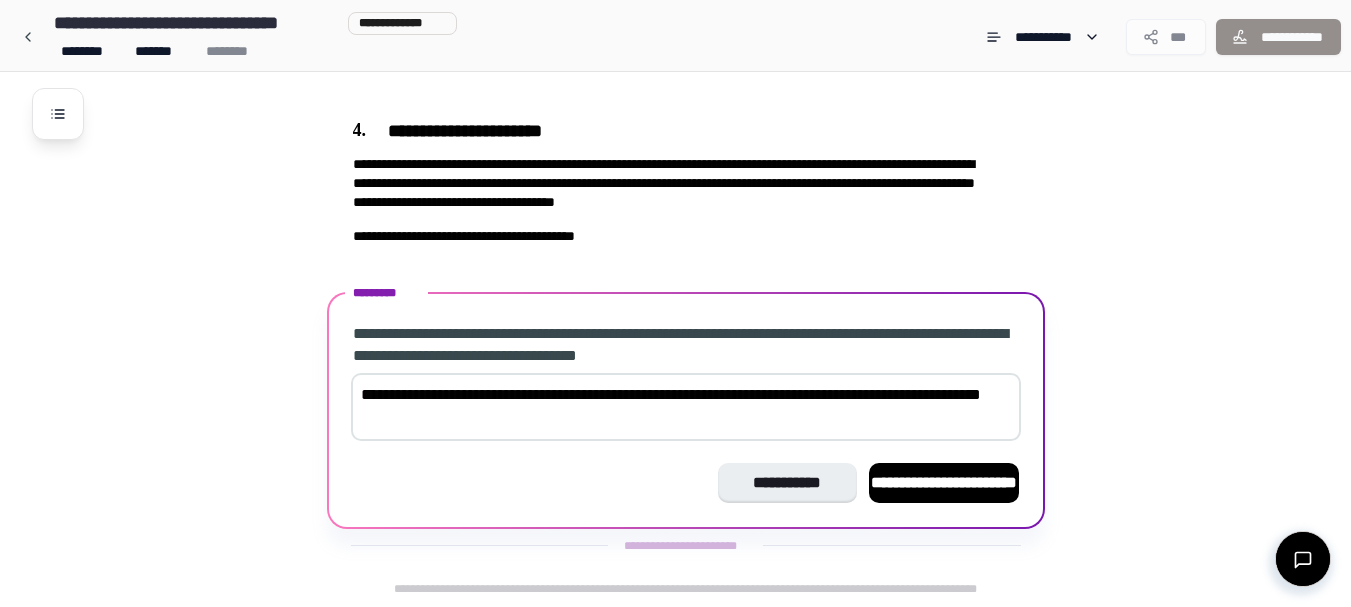 click on "**********" at bounding box center (686, 407) 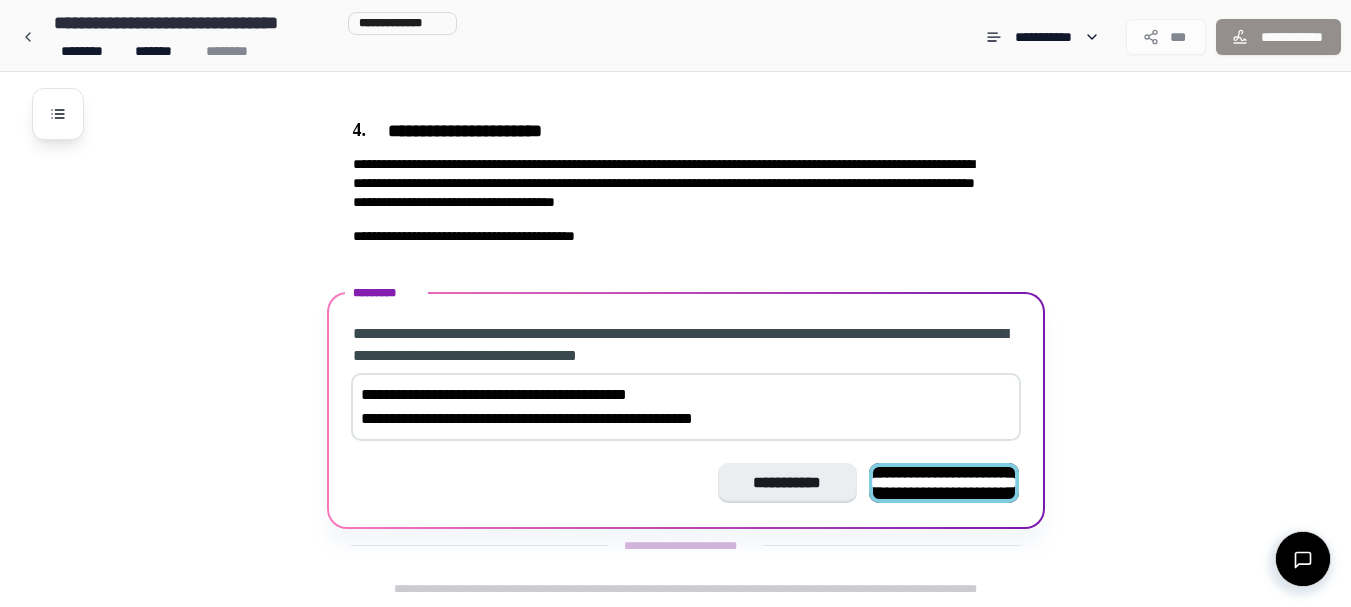 type on "**********" 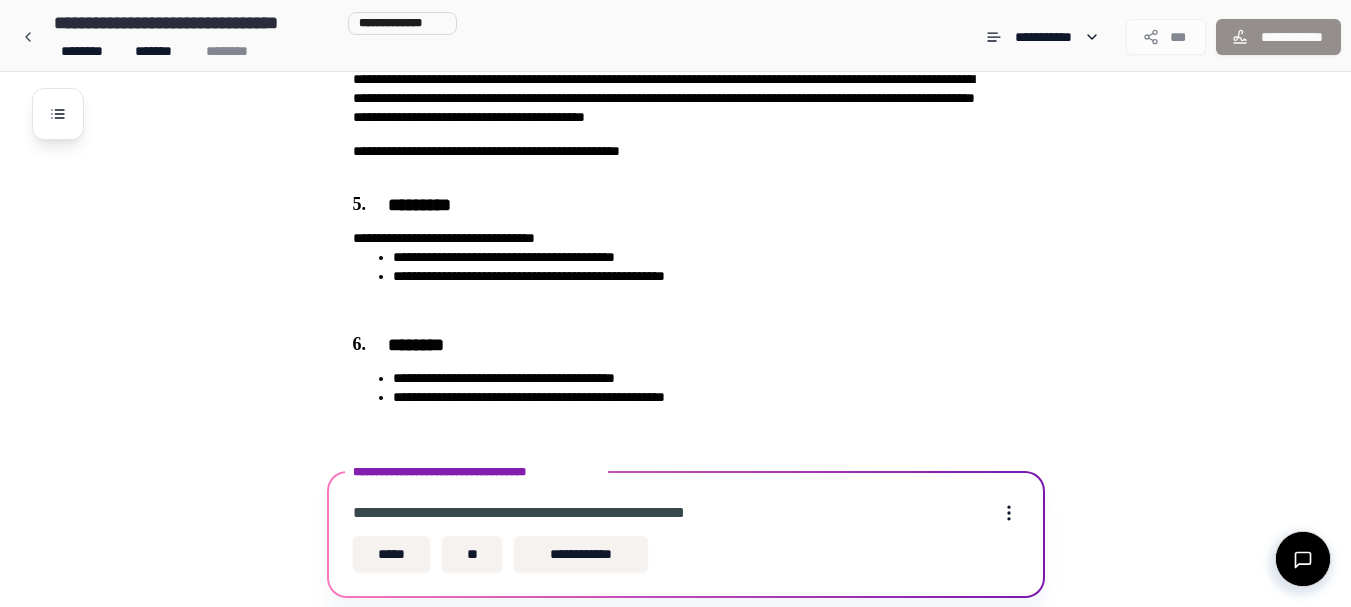 scroll, scrollTop: 789, scrollLeft: 0, axis: vertical 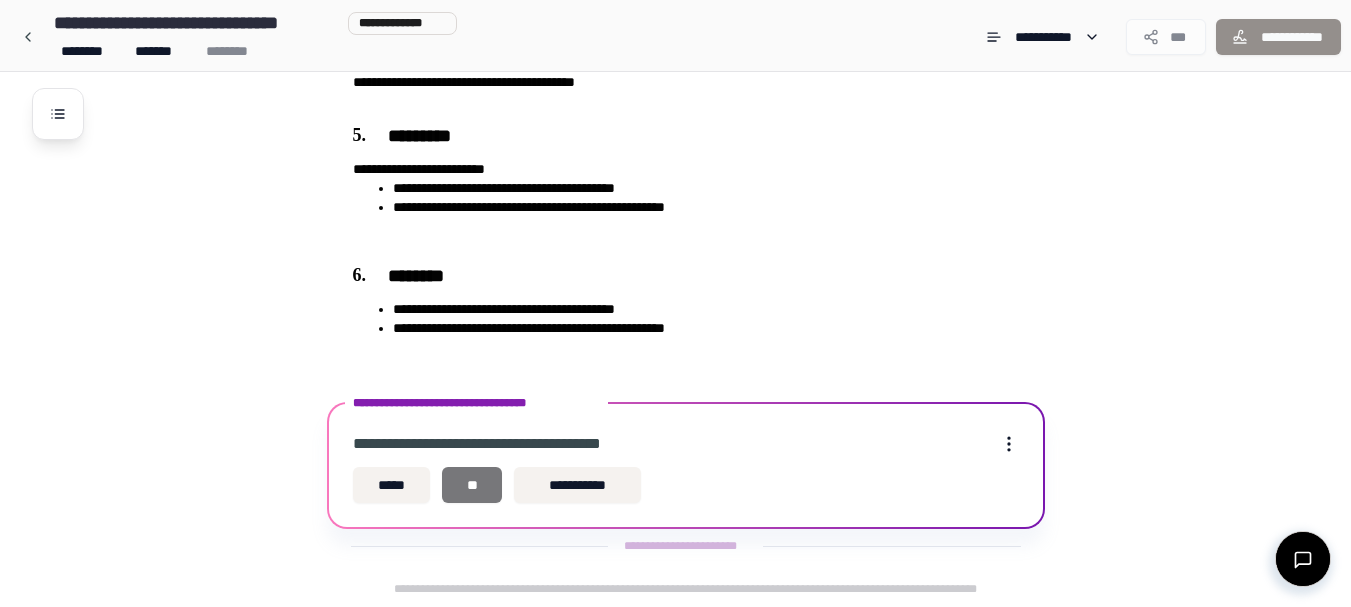 click on "**" at bounding box center (472, 485) 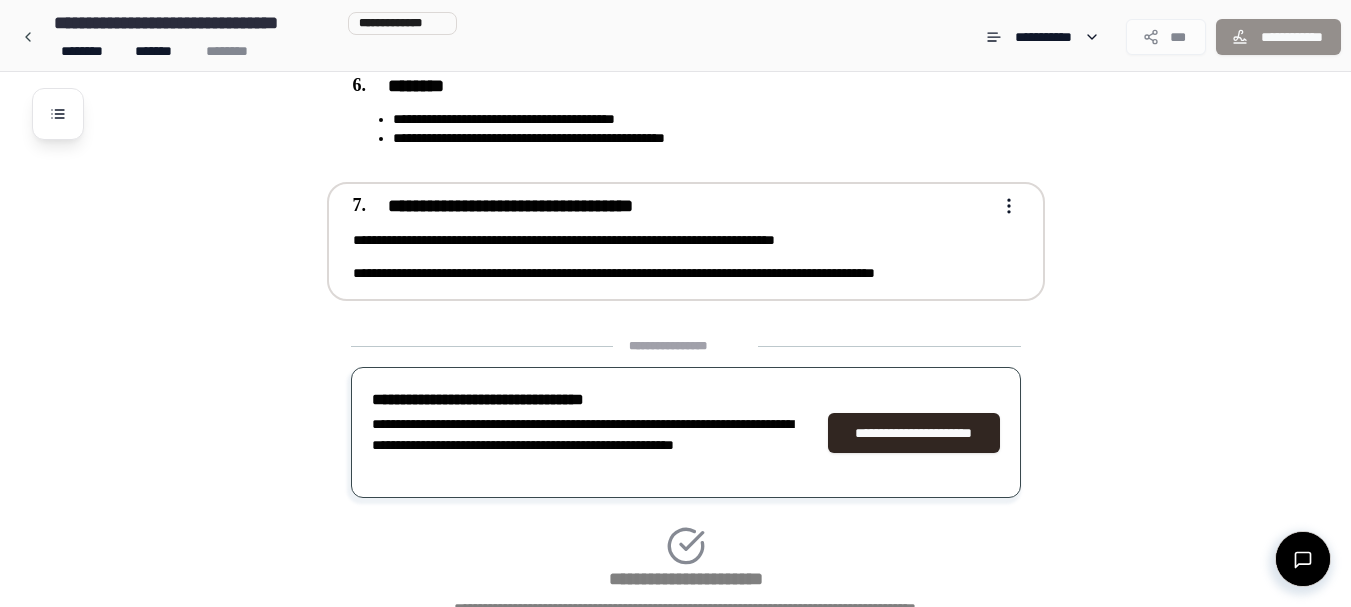 scroll, scrollTop: 1134, scrollLeft: 0, axis: vertical 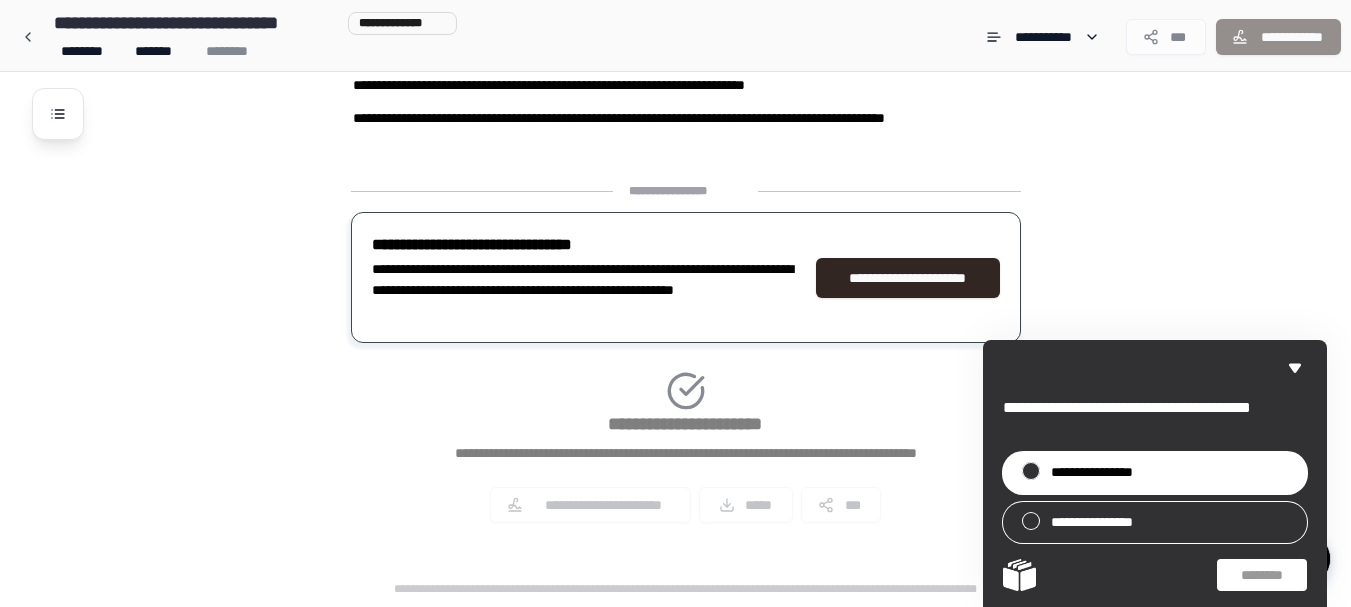 click on "**********" at bounding box center [1092, 472] 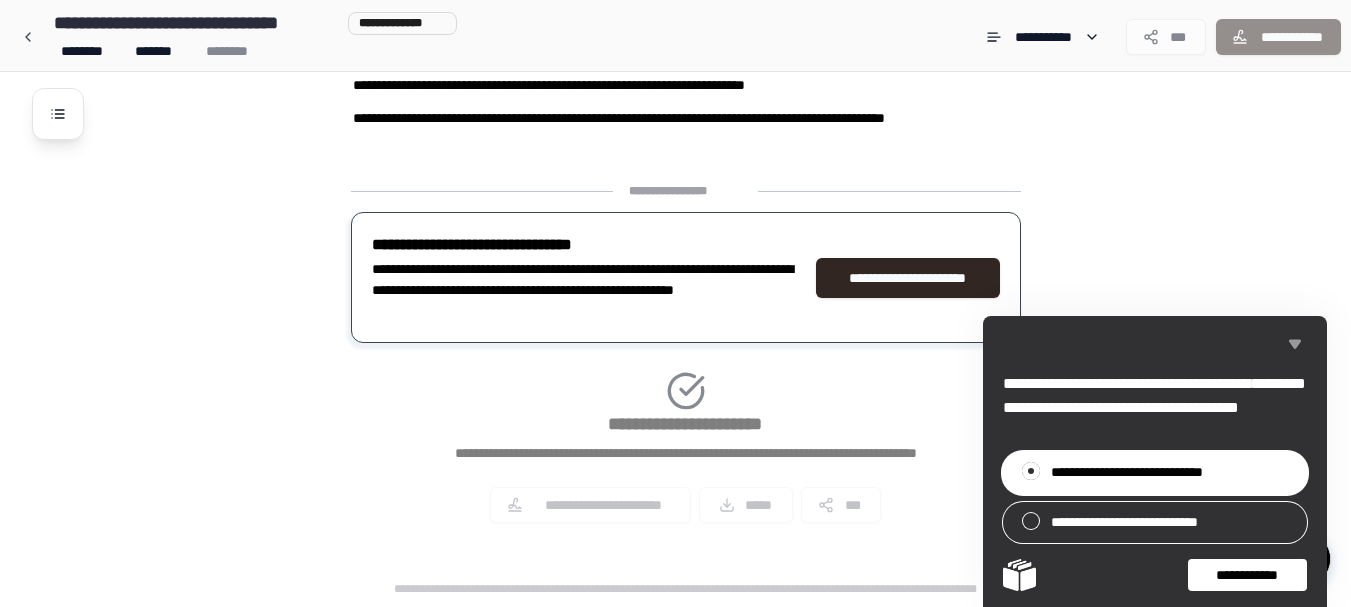 click 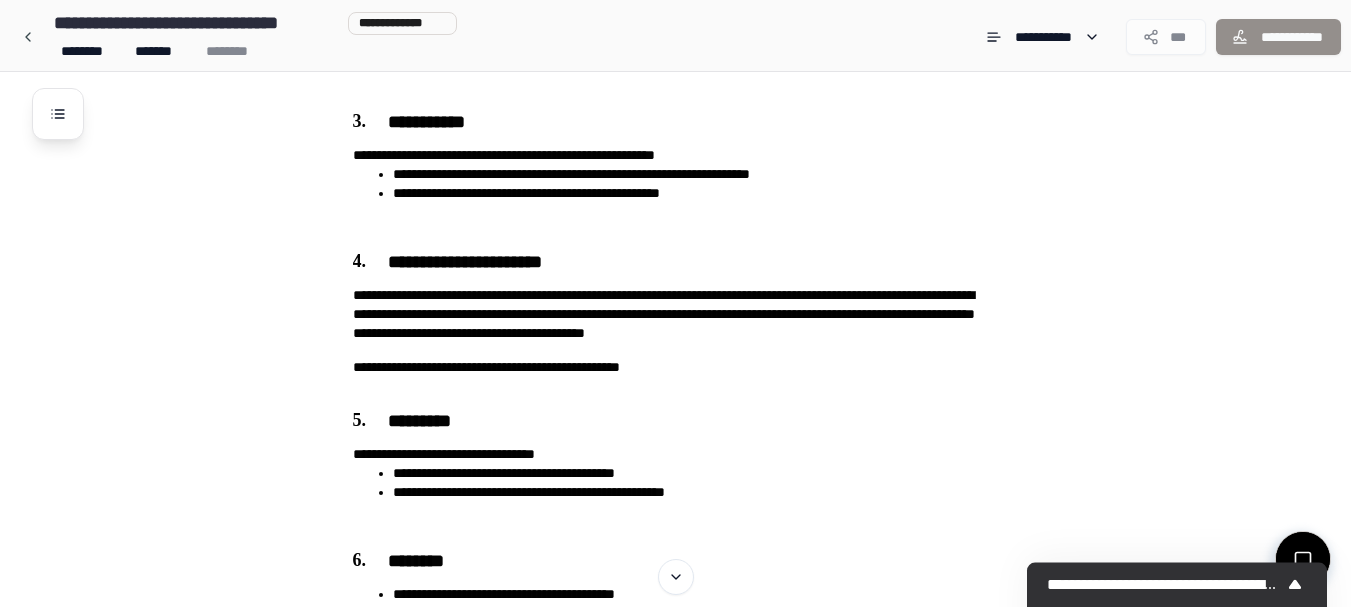 scroll, scrollTop: 1034, scrollLeft: 0, axis: vertical 